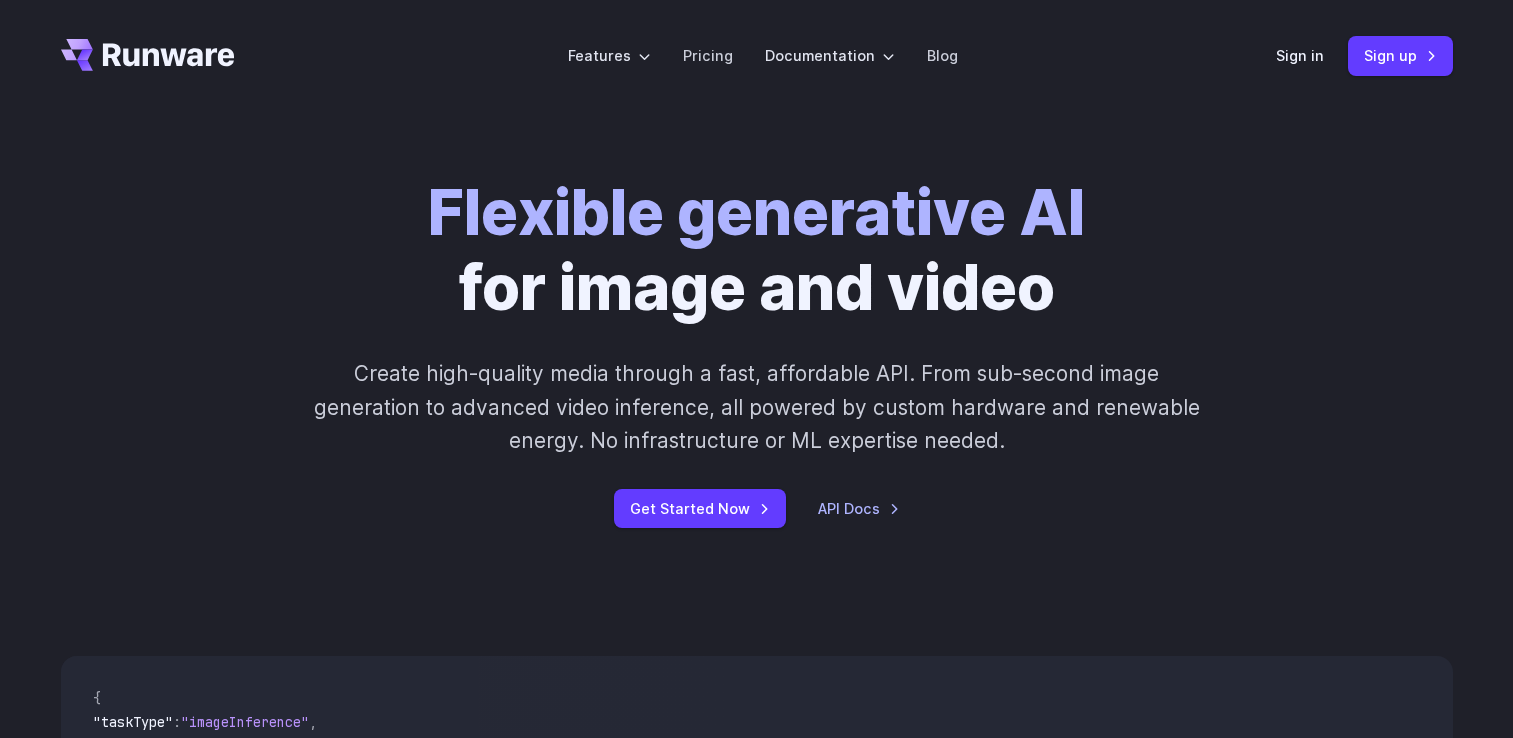 scroll, scrollTop: 0, scrollLeft: 0, axis: both 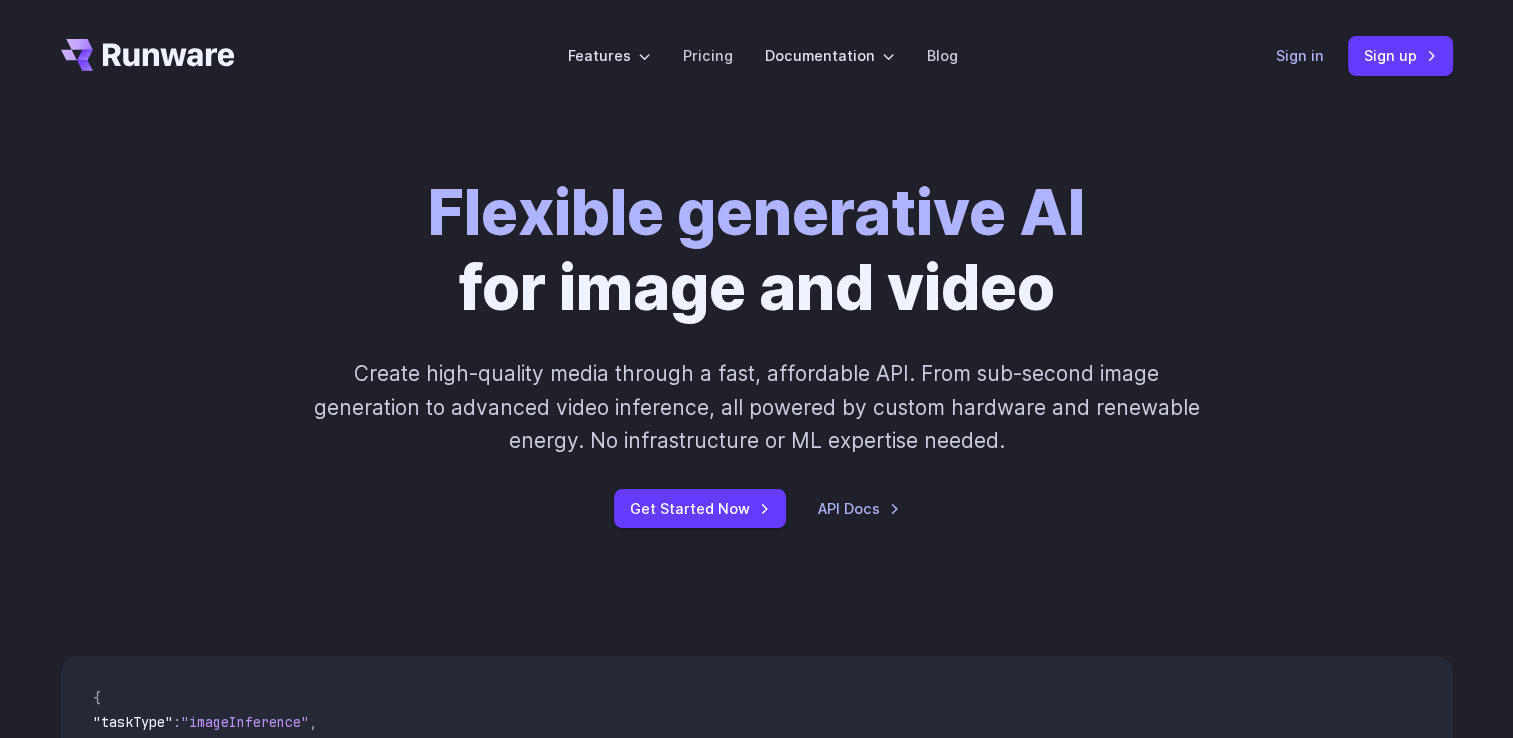 click on "Sign in" at bounding box center [1300, 55] 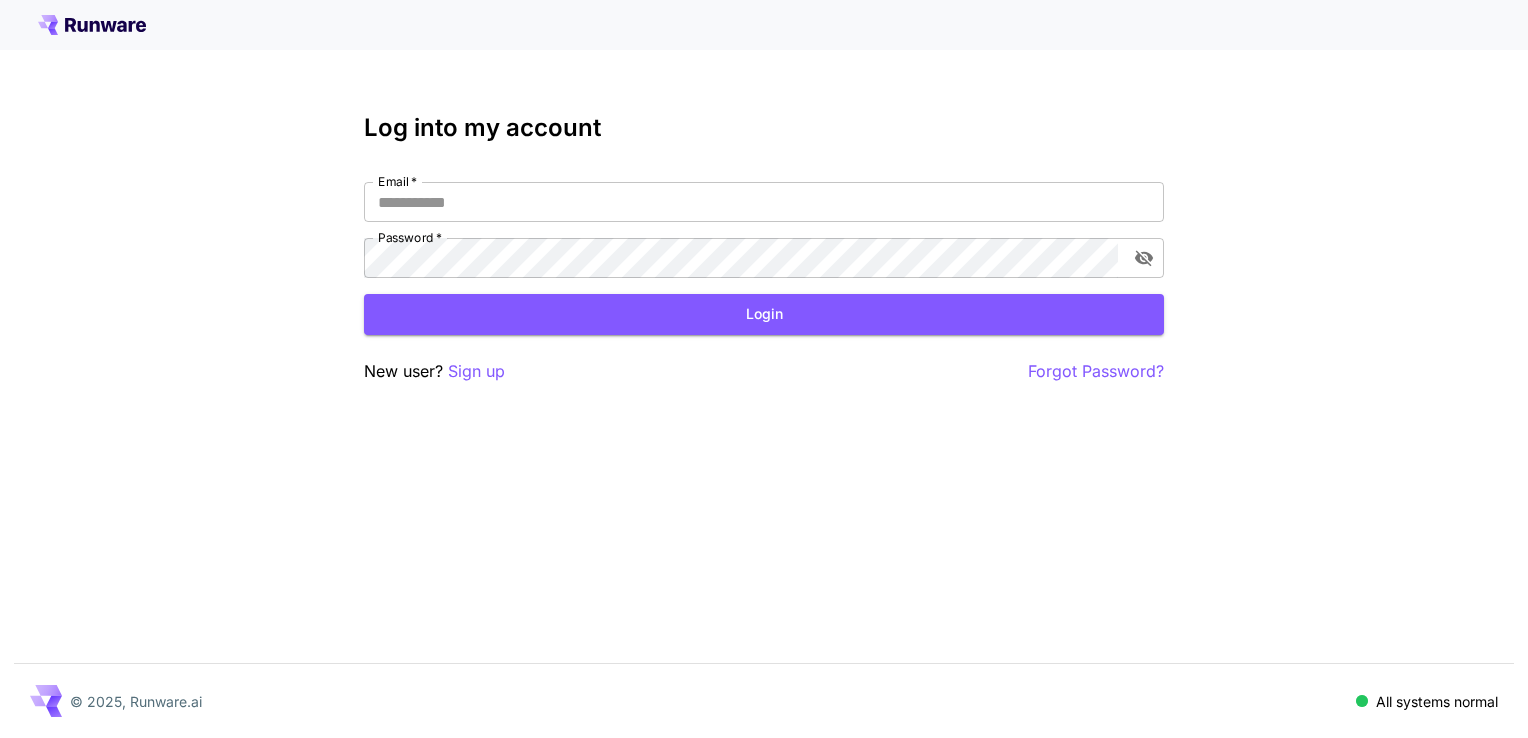 scroll, scrollTop: 0, scrollLeft: 0, axis: both 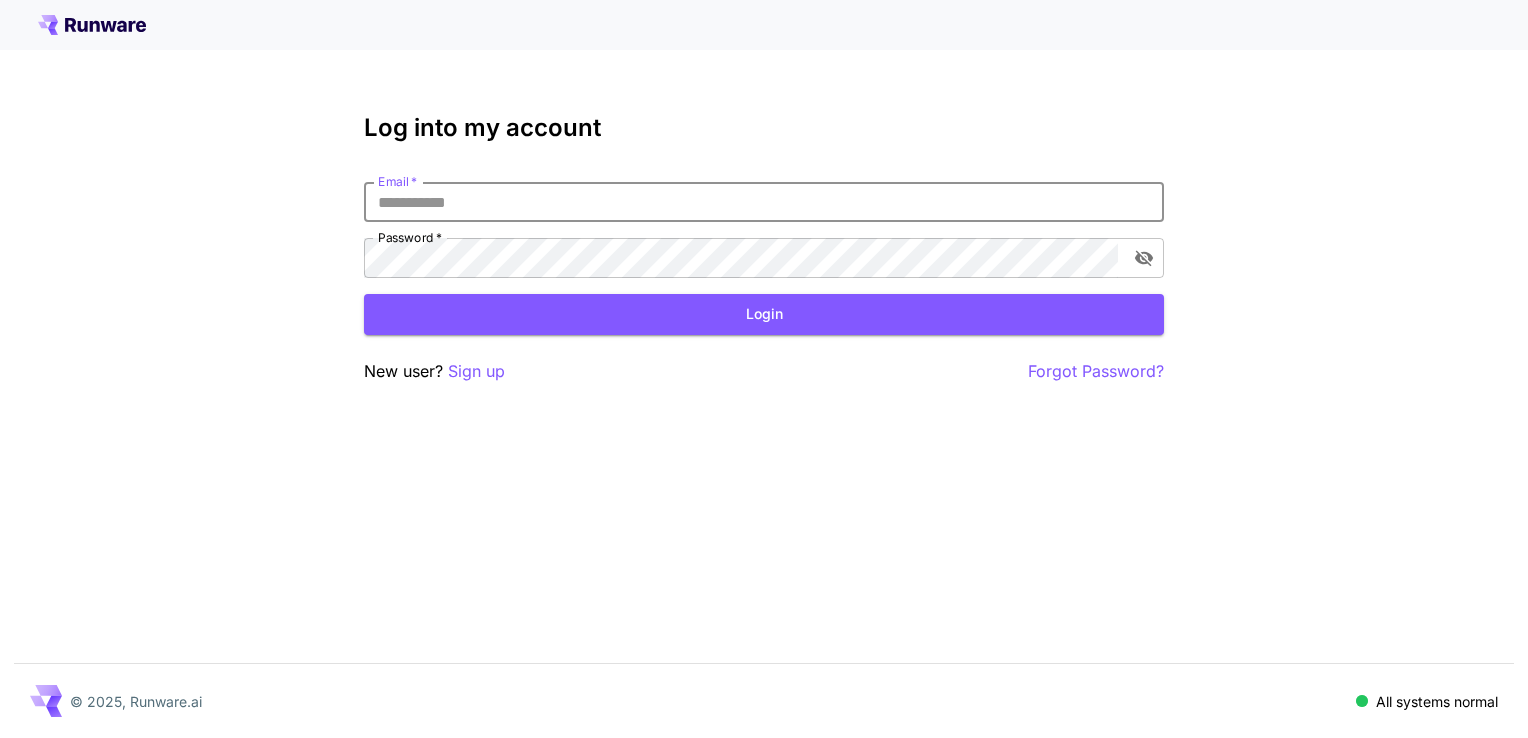 click on "Email   *" at bounding box center [764, 202] 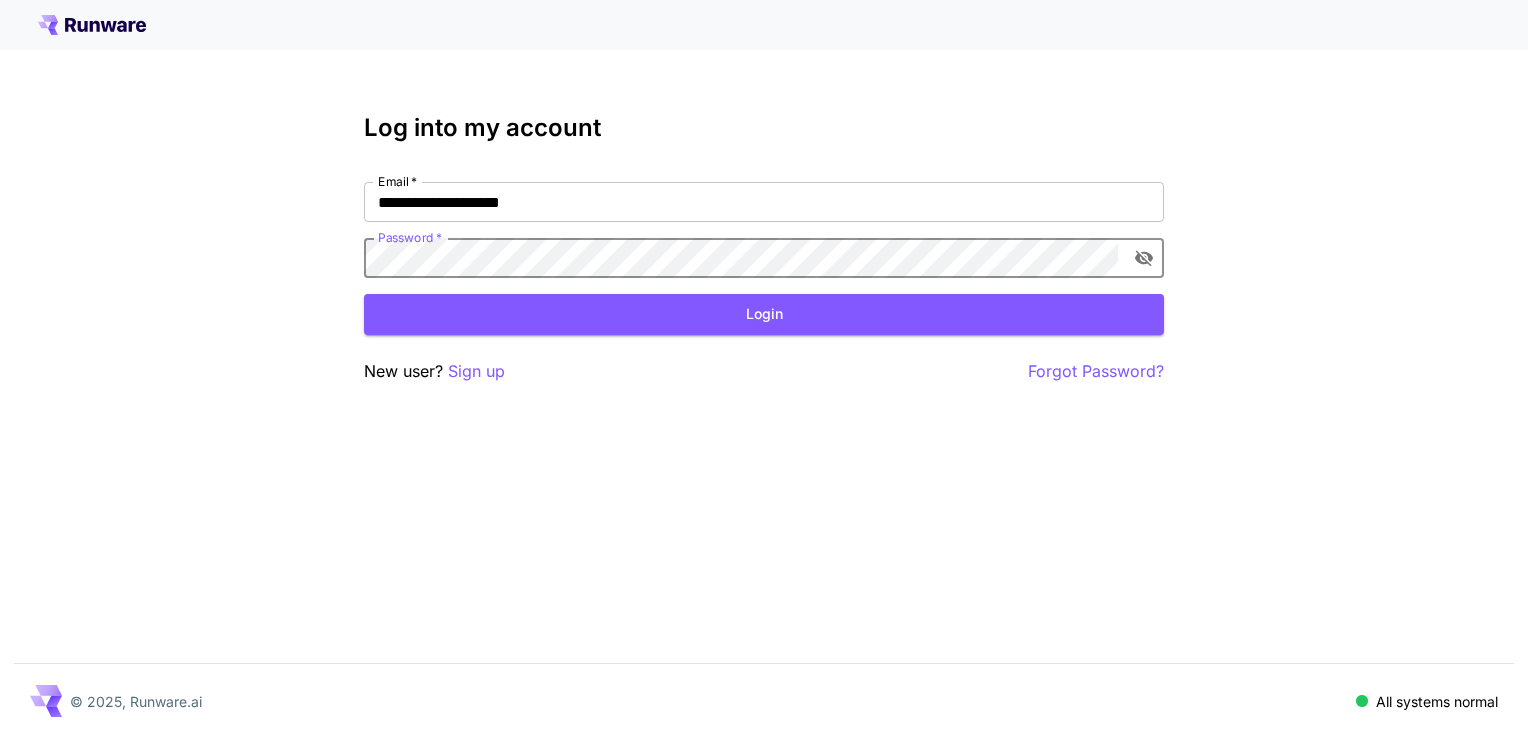click on "Login" at bounding box center (764, 314) 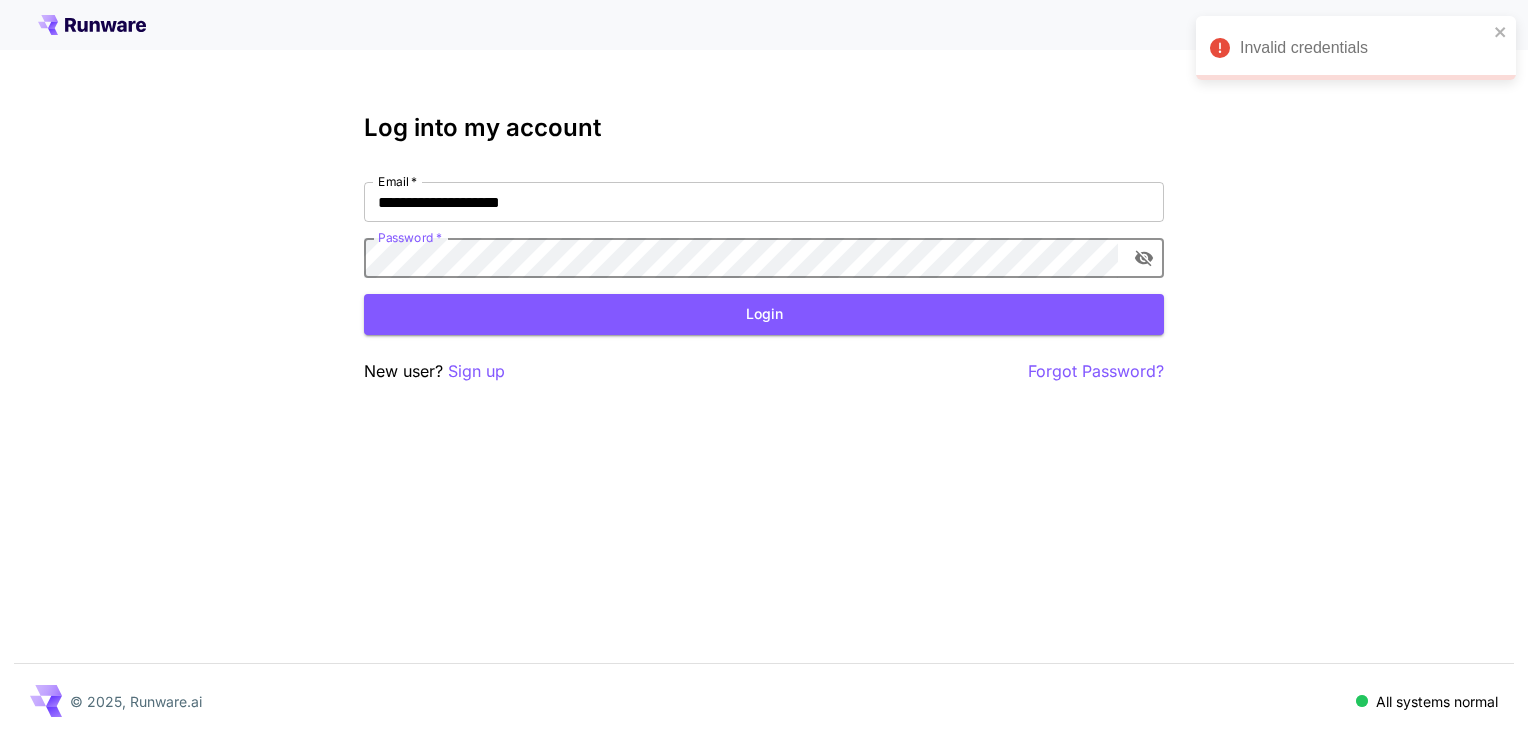 click on "Login" at bounding box center (764, 314) 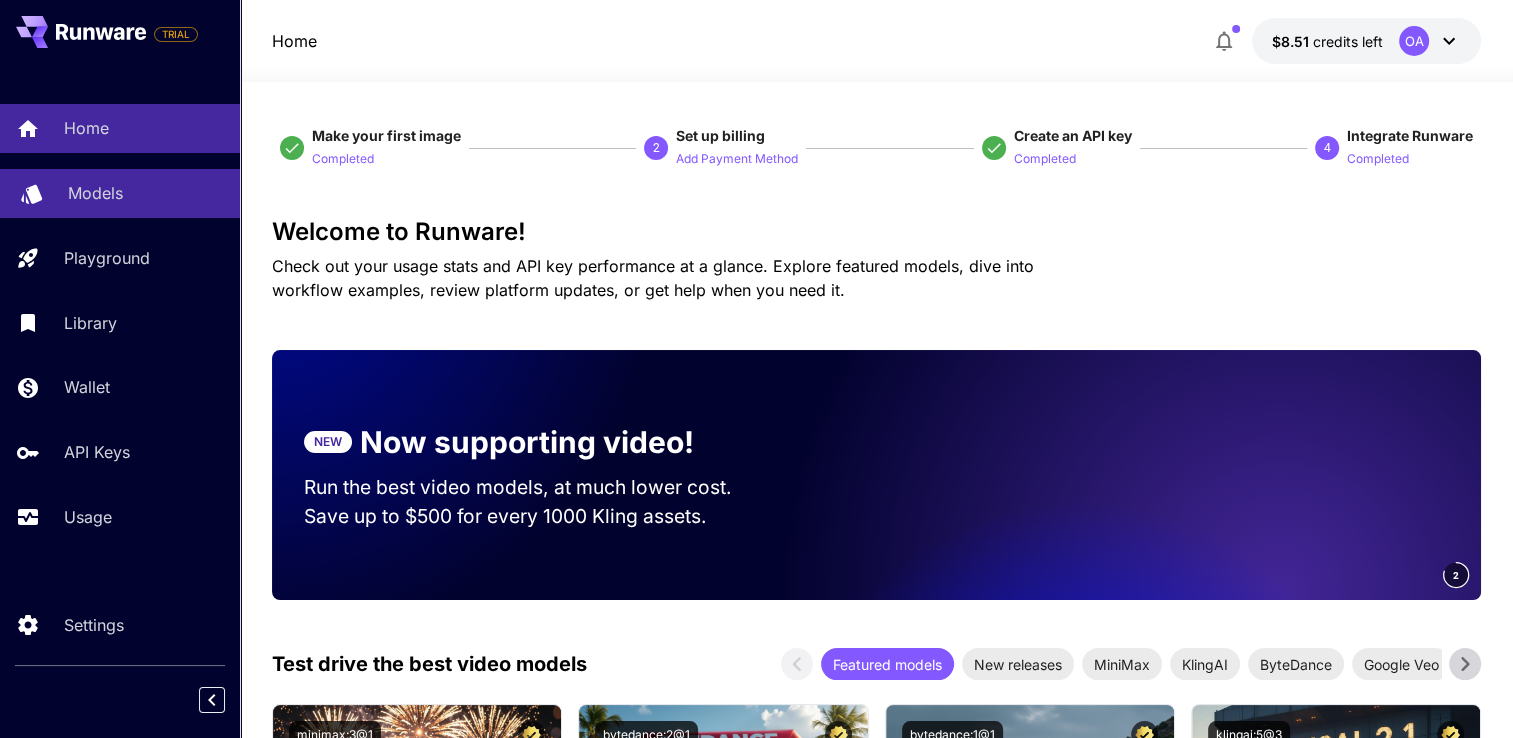 click on "Models" at bounding box center [146, 193] 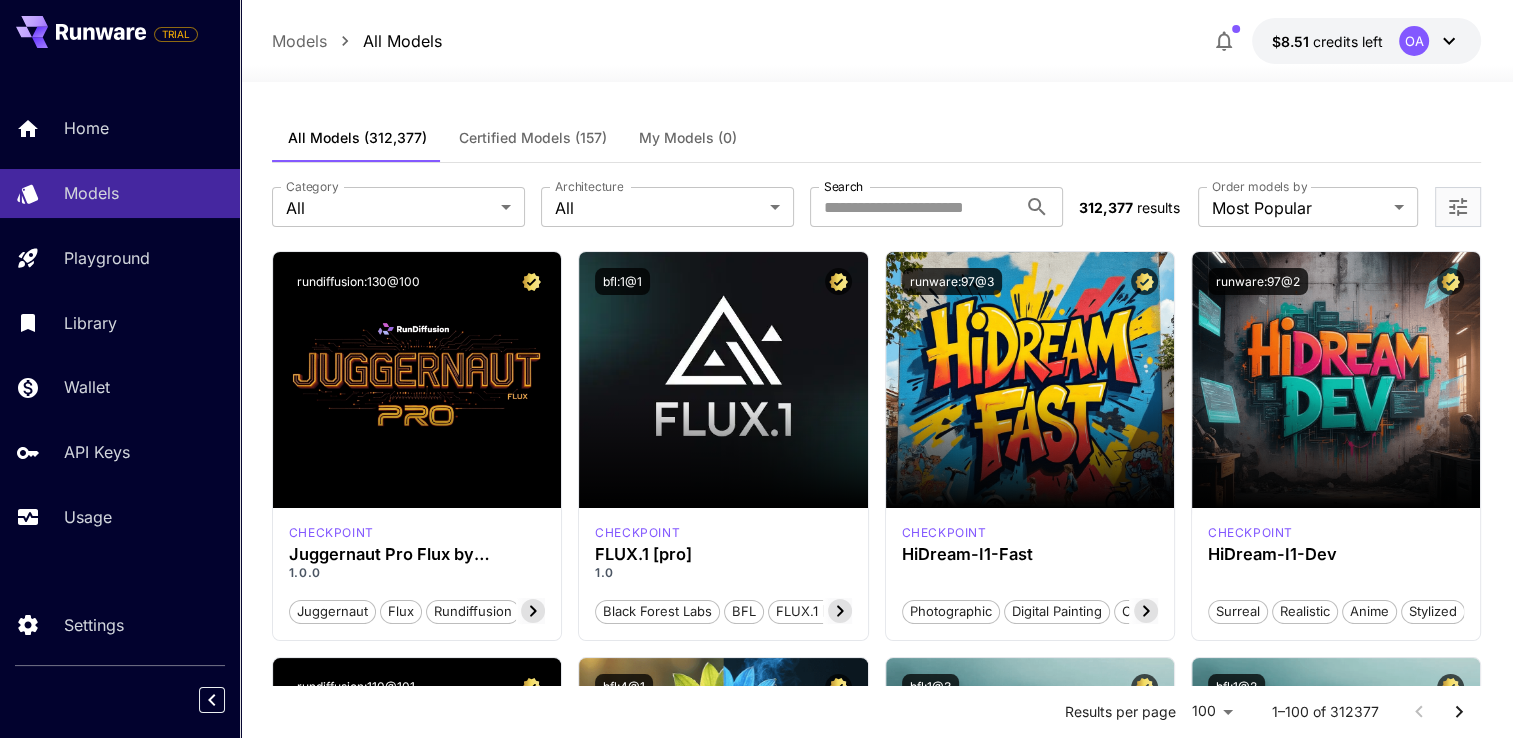 click on "My Models (0)" at bounding box center (688, 138) 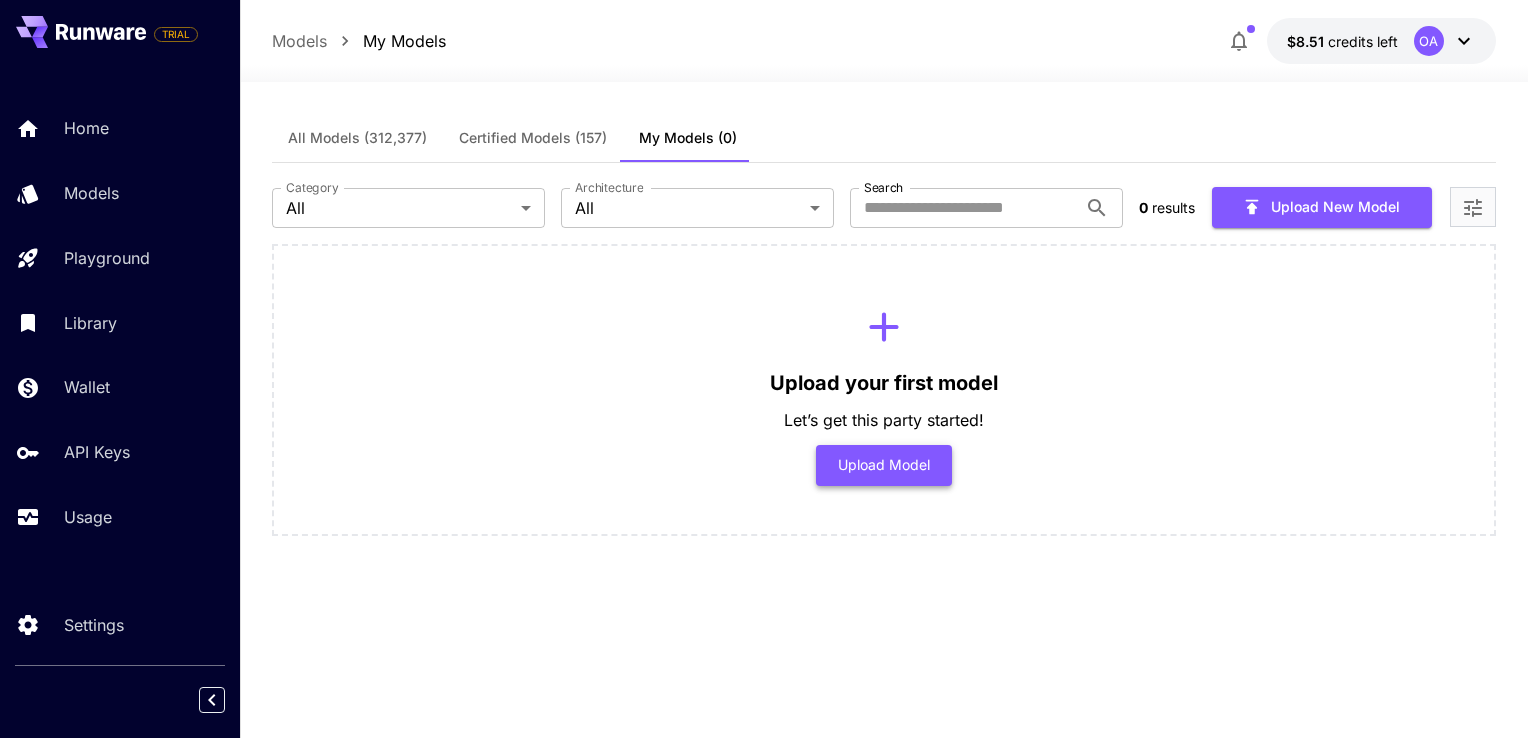 click on "Upload Model" at bounding box center [884, 465] 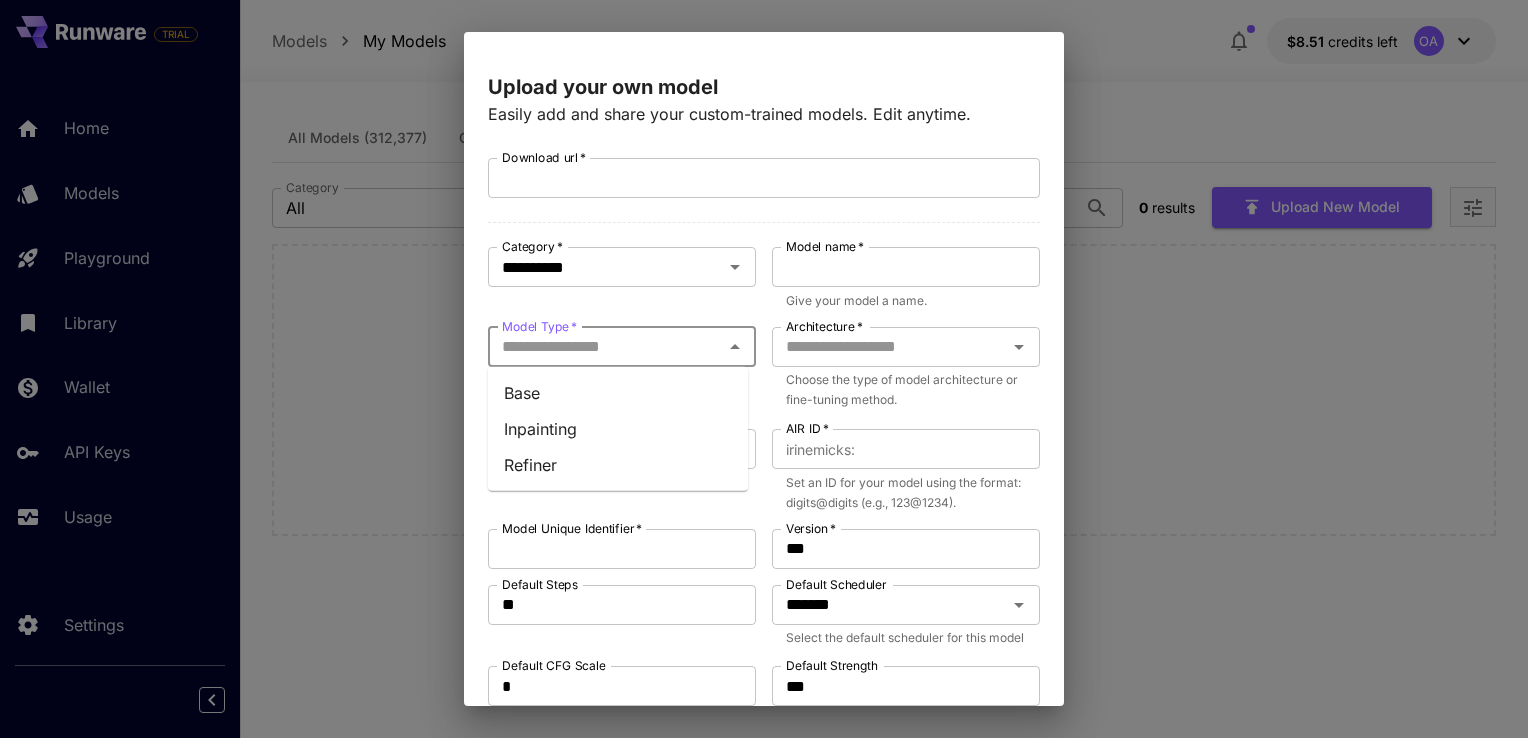 click on "Model Type   *" at bounding box center [605, 347] 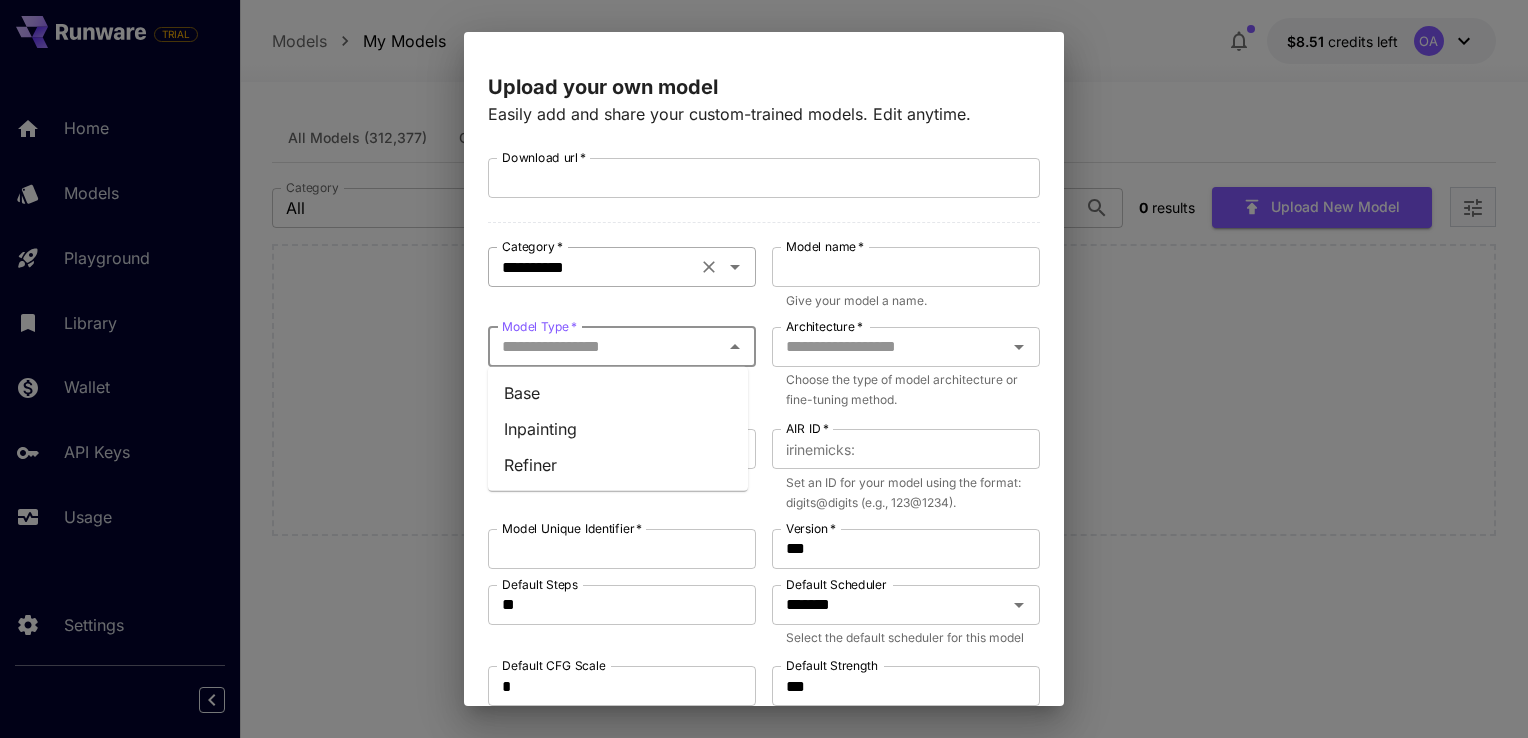 click on "**********" at bounding box center (592, 267) 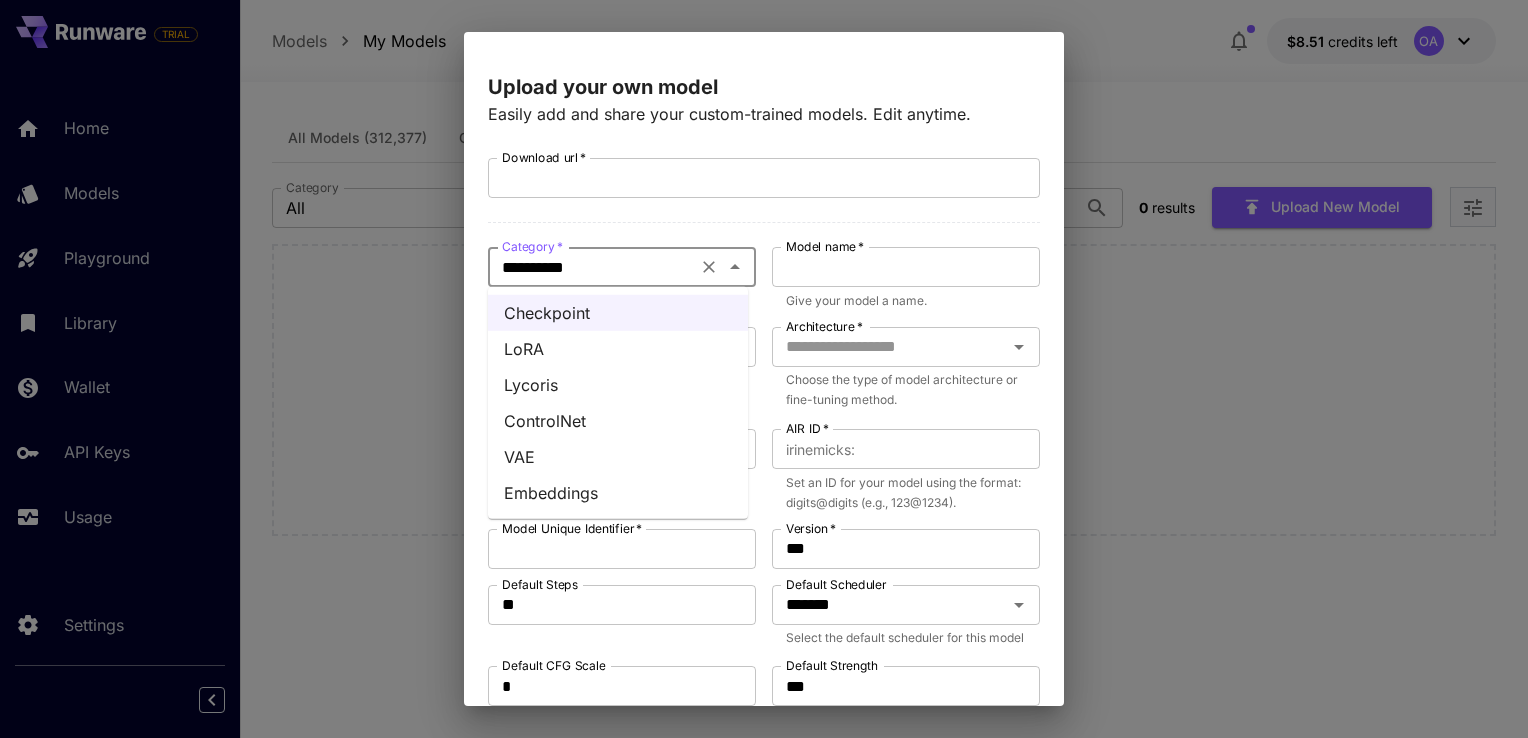 click on "LoRA" at bounding box center [618, 349] 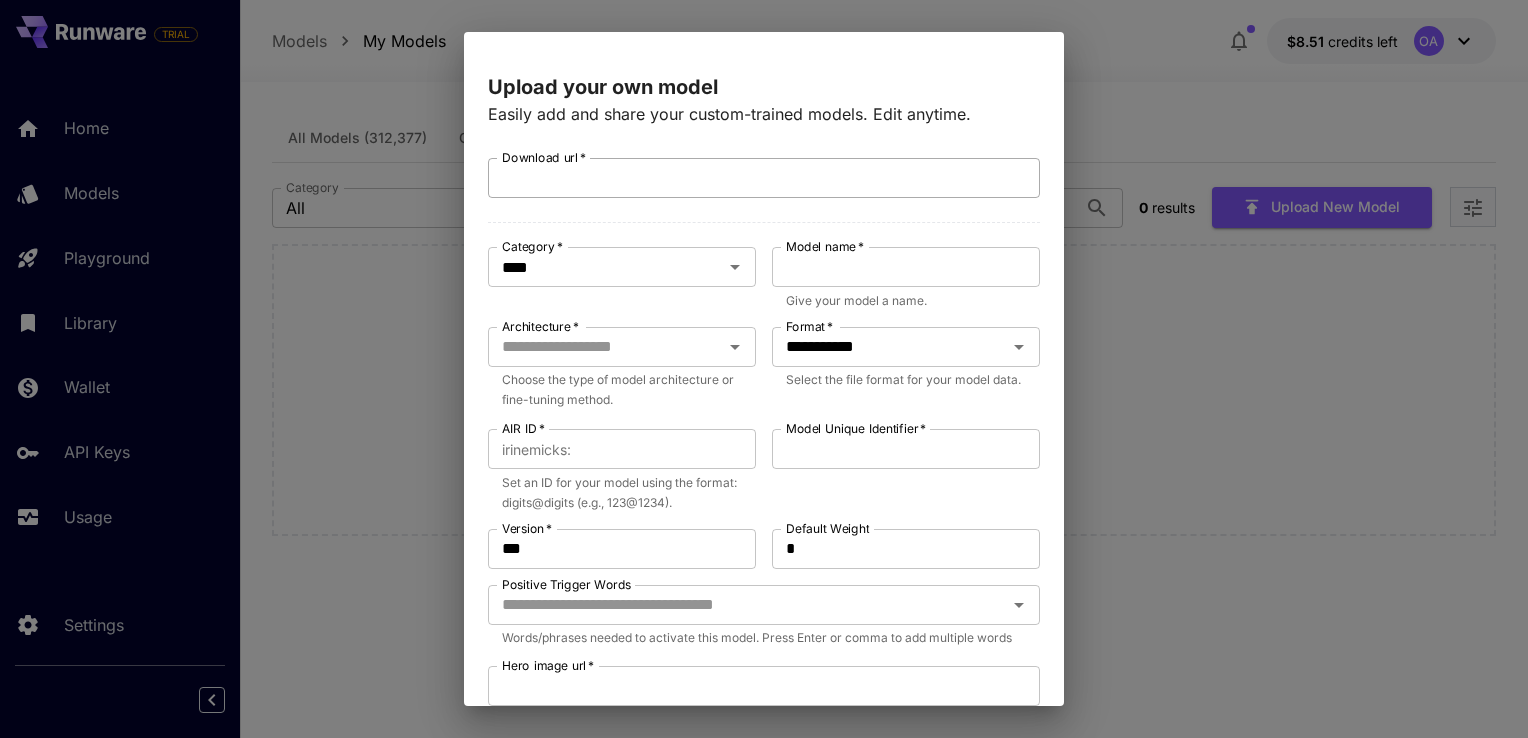 click on "Download url   *" at bounding box center [764, 178] 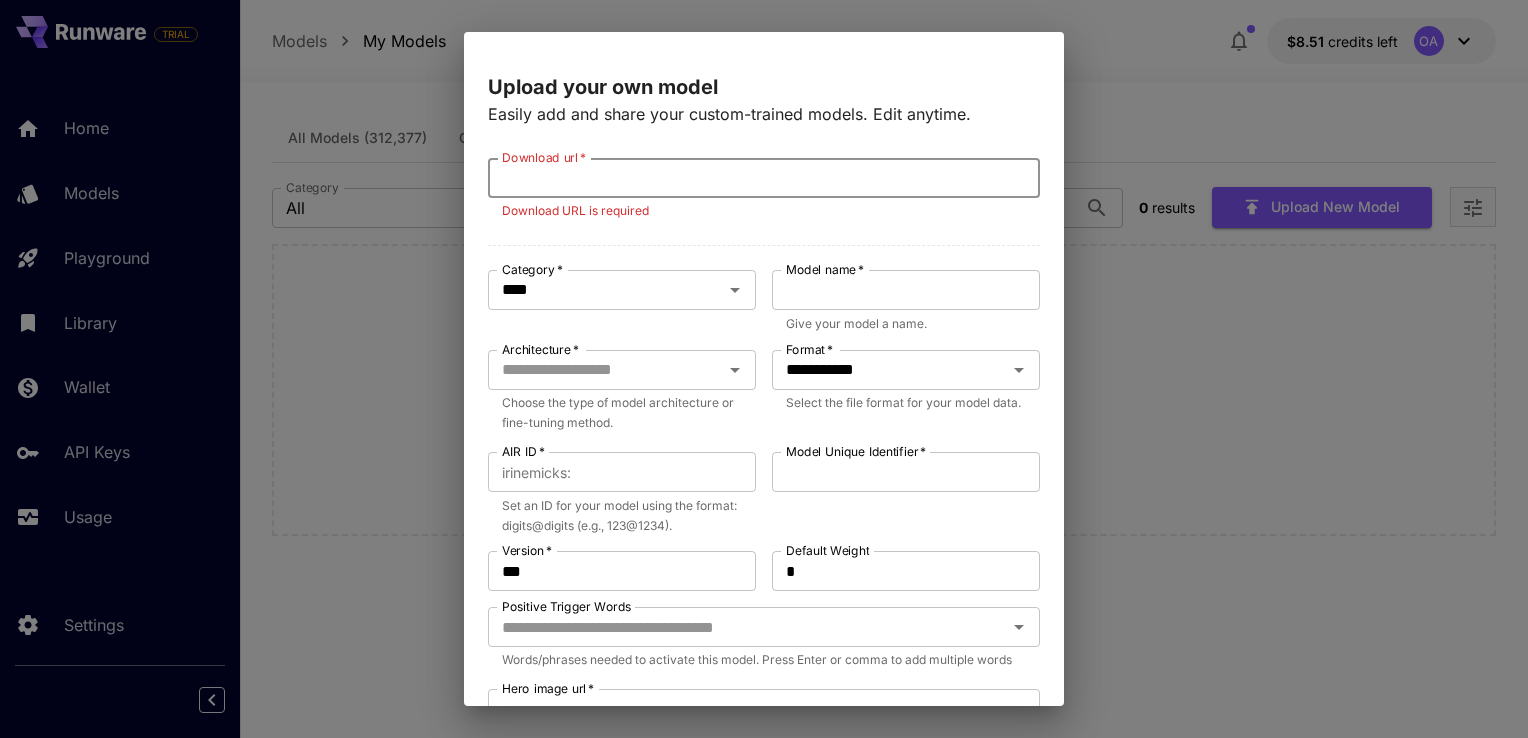 paste on "**********" 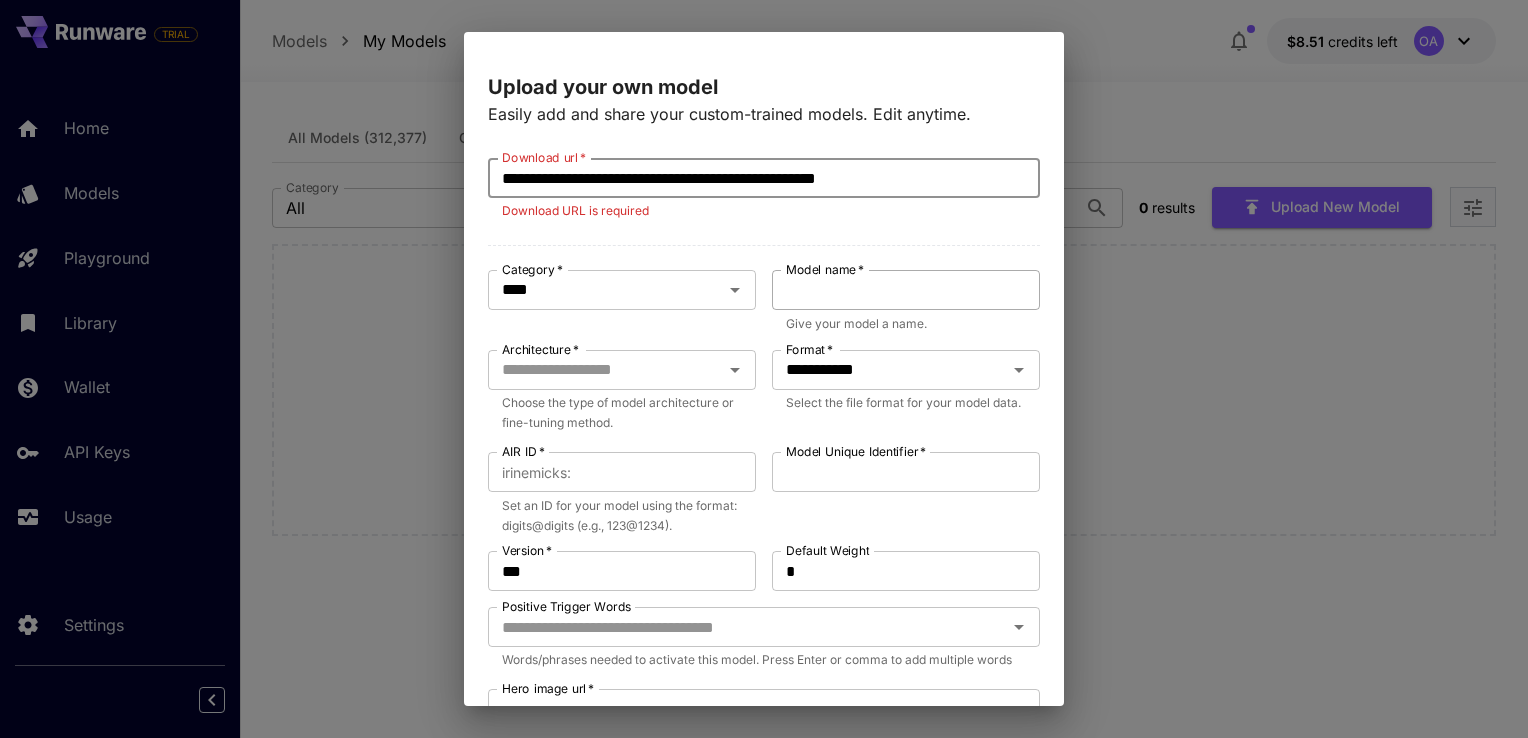 type on "**********" 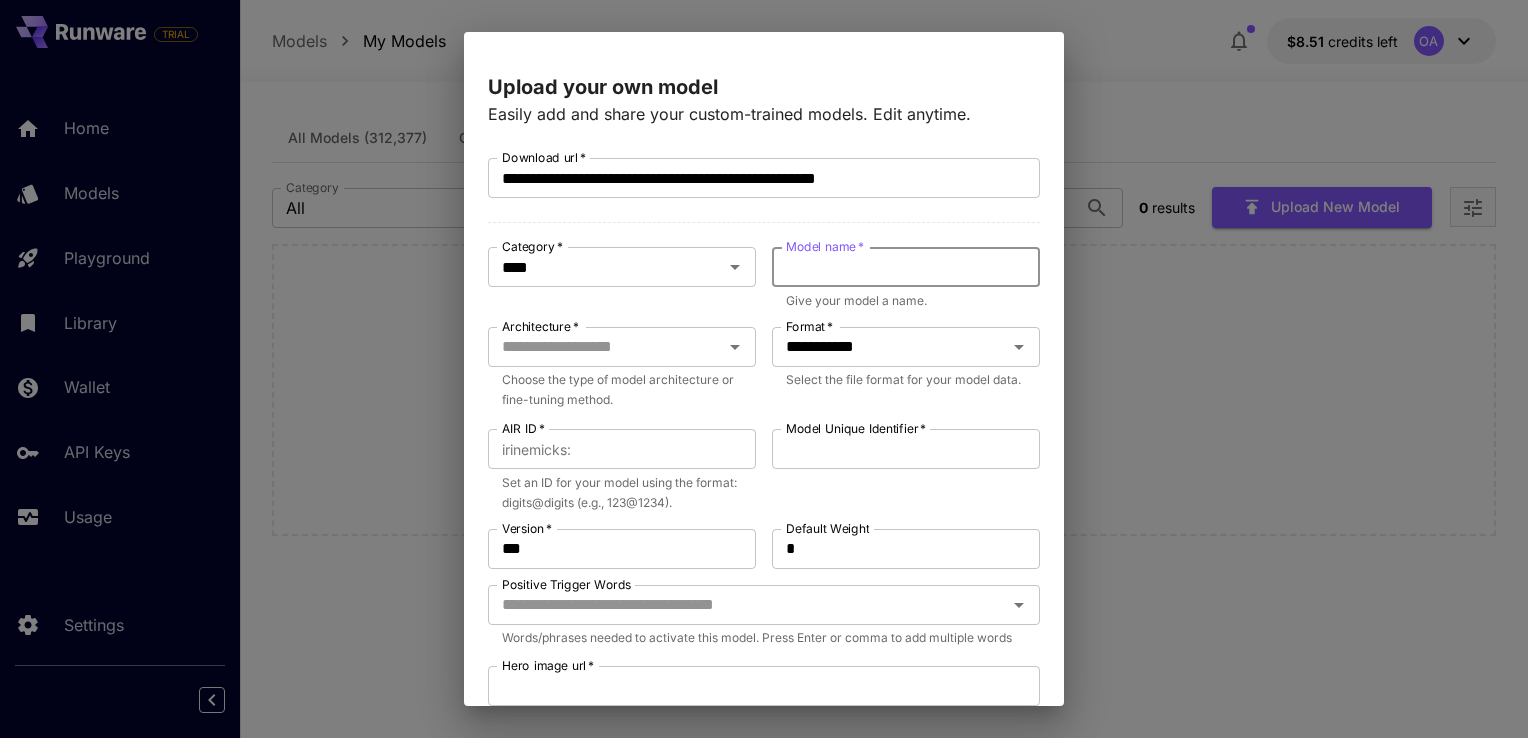 click on "Model name   *" at bounding box center [906, 267] 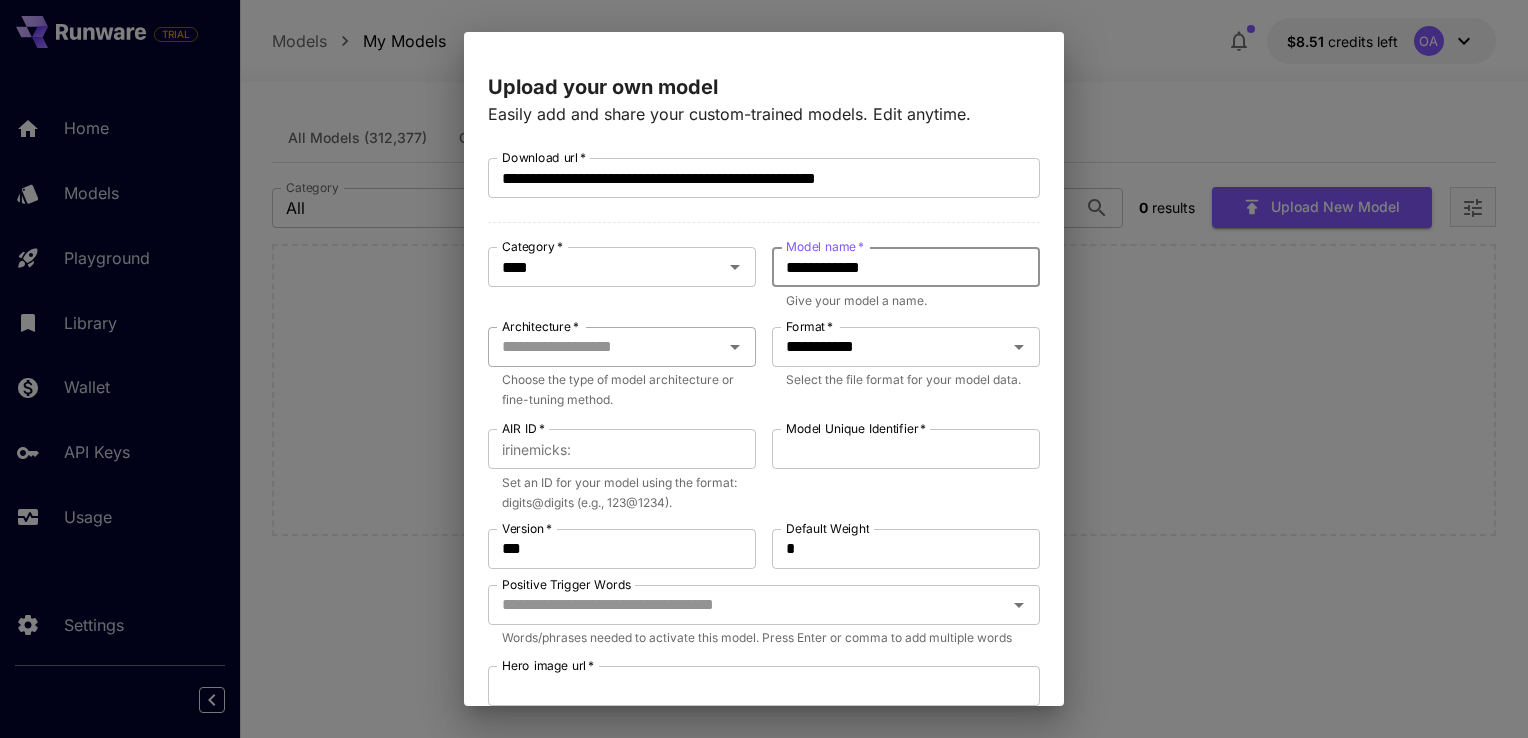click on "Architecture   *" at bounding box center [622, 347] 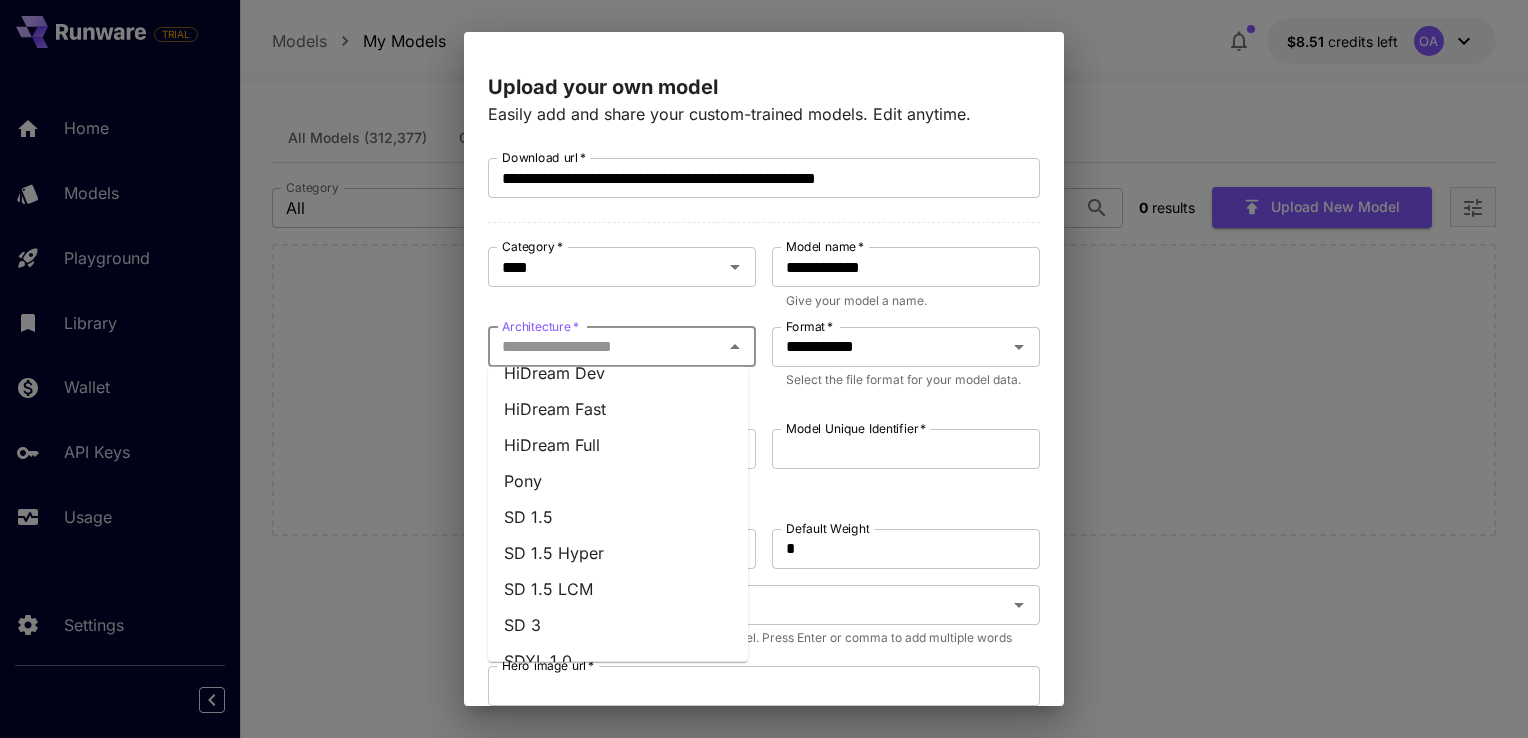 scroll, scrollTop: 300, scrollLeft: 0, axis: vertical 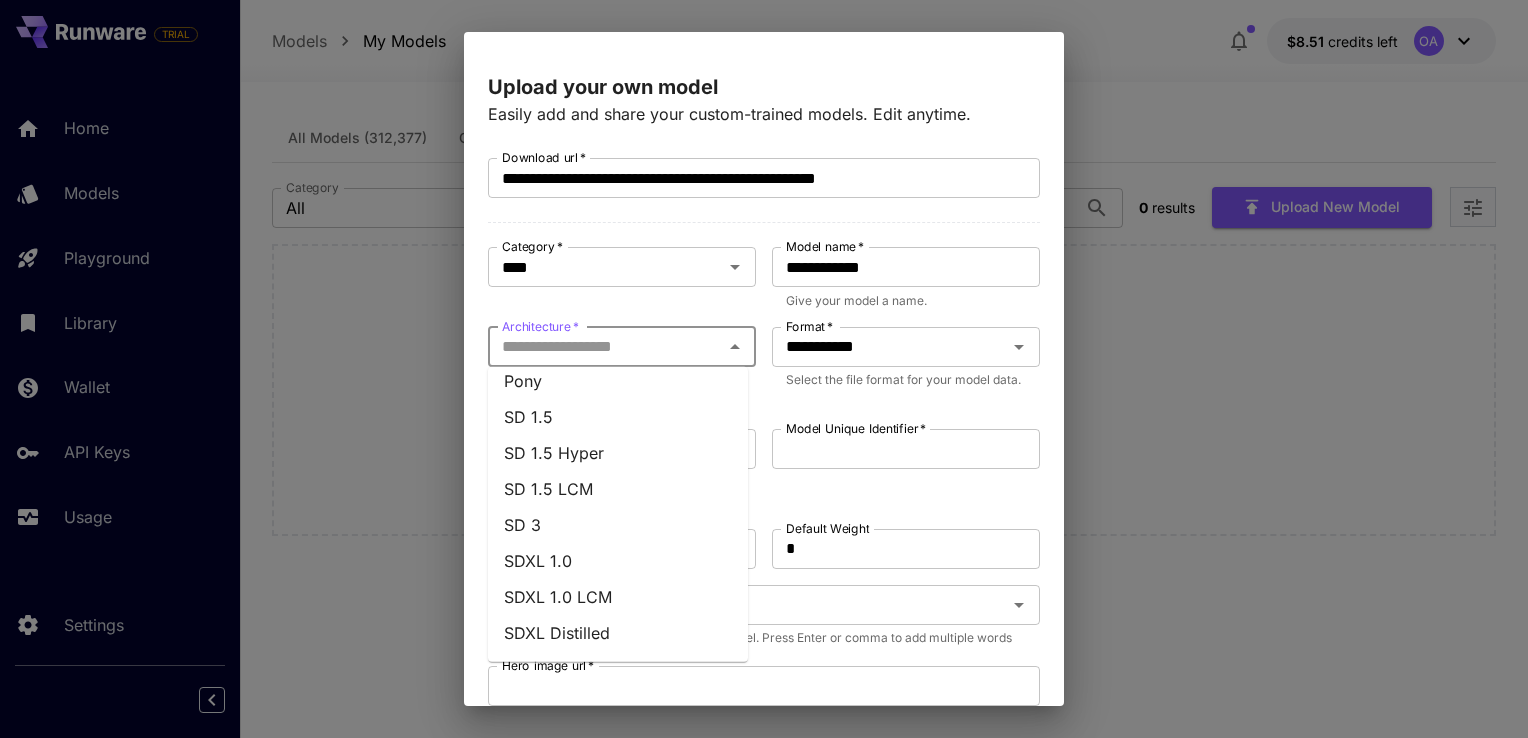 click on "SD 1.5" at bounding box center [618, 417] 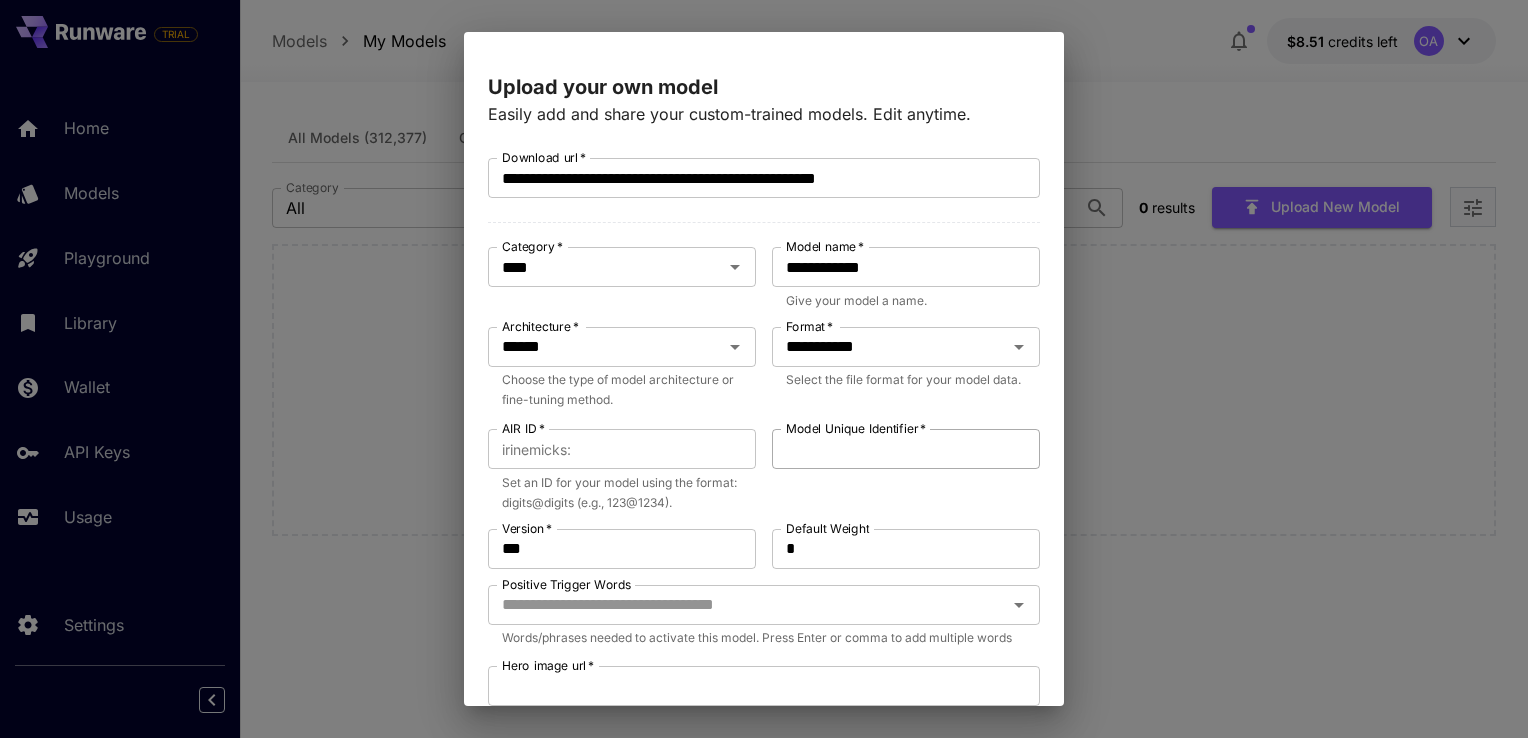 click on "Model Unique Identifier   *" at bounding box center (906, 449) 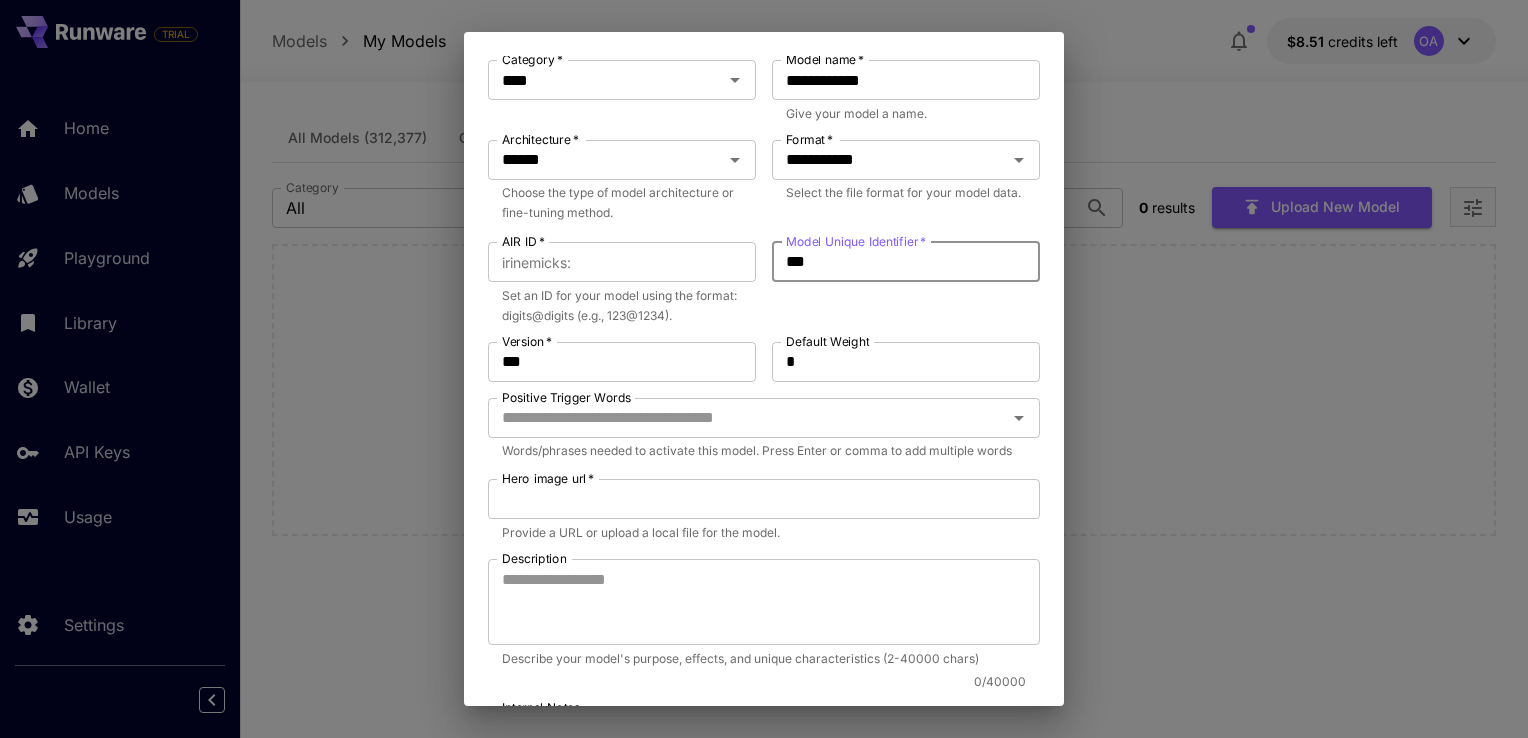 scroll, scrollTop: 200, scrollLeft: 0, axis: vertical 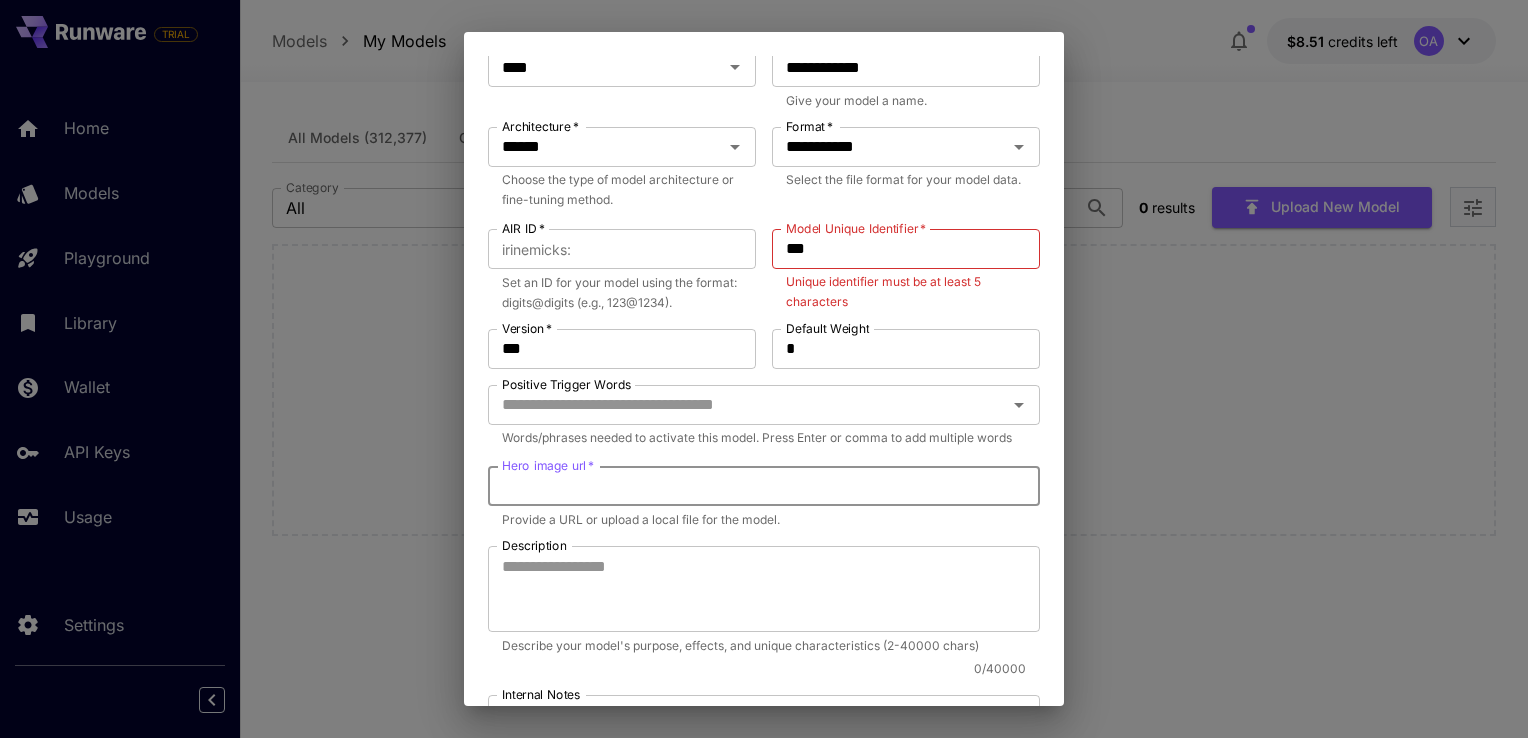 click on "Hero image url   *" at bounding box center [764, 486] 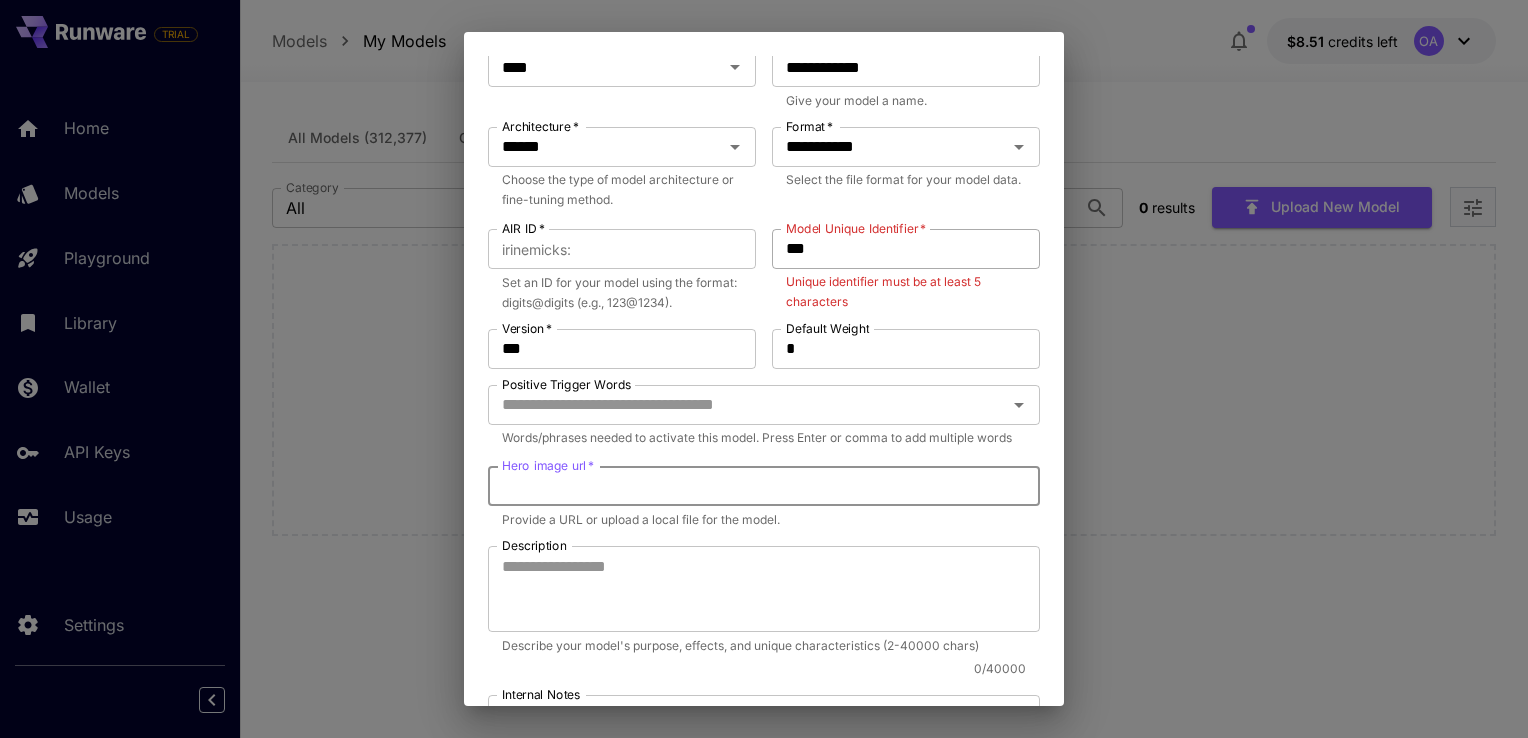 click on "***" at bounding box center [906, 249] 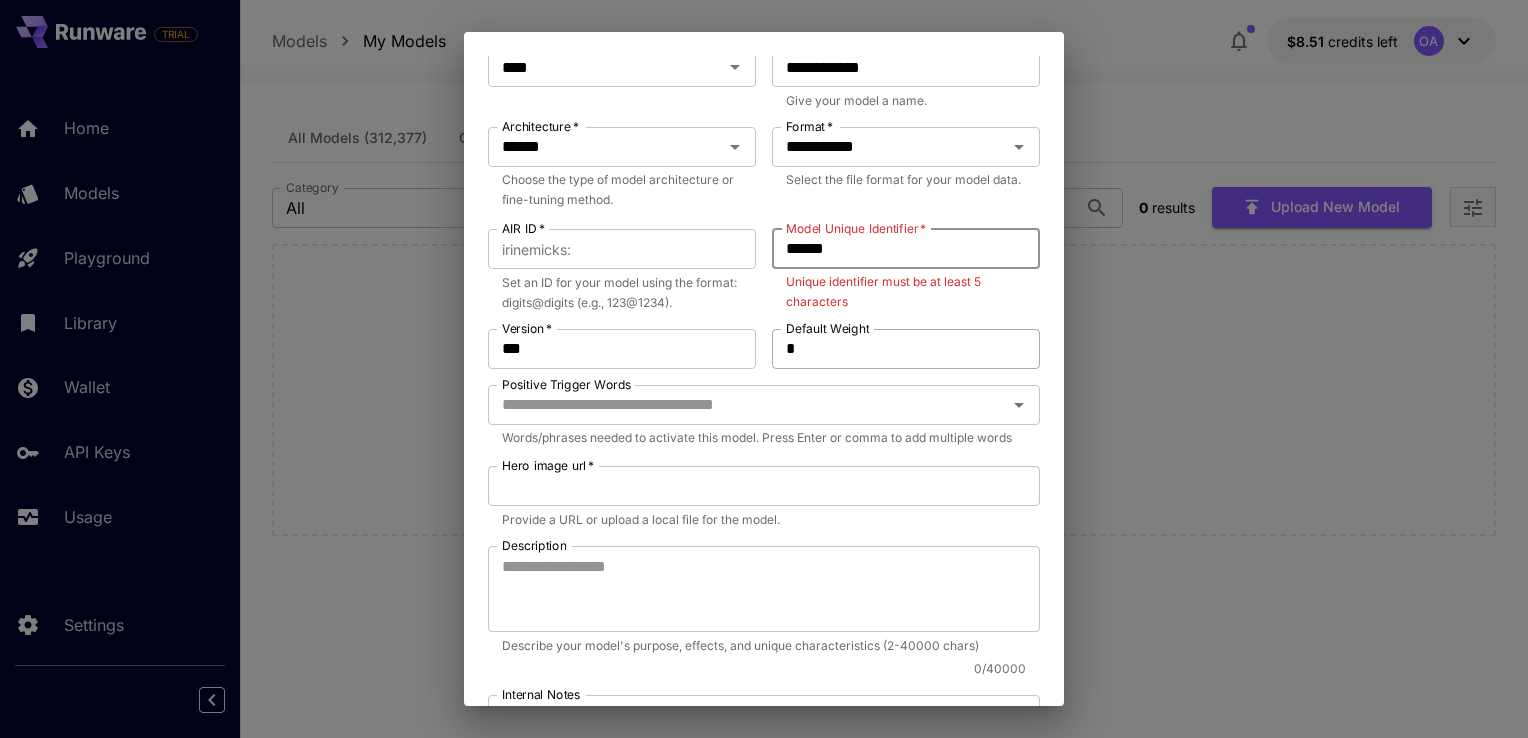 type on "******" 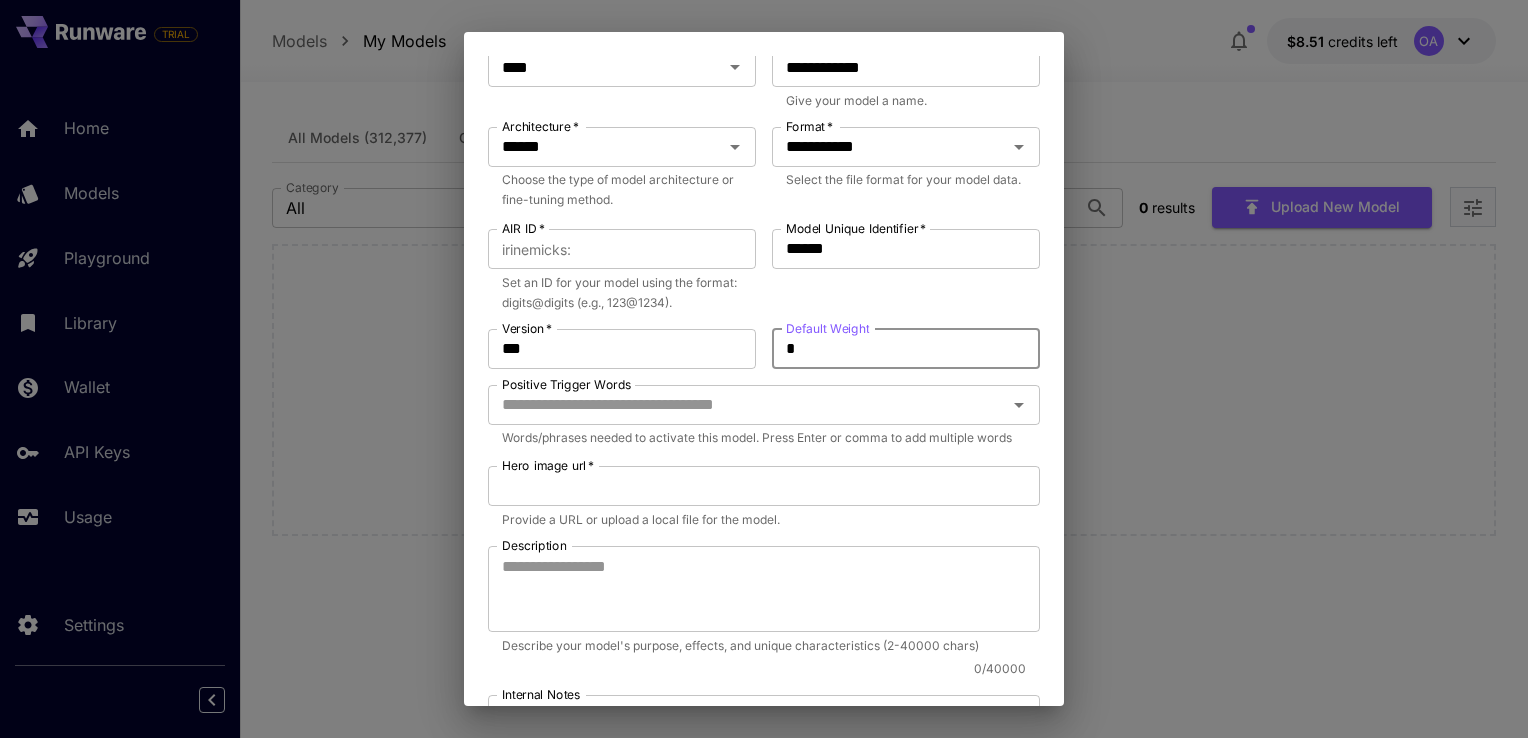 click on "*" at bounding box center [906, 349] 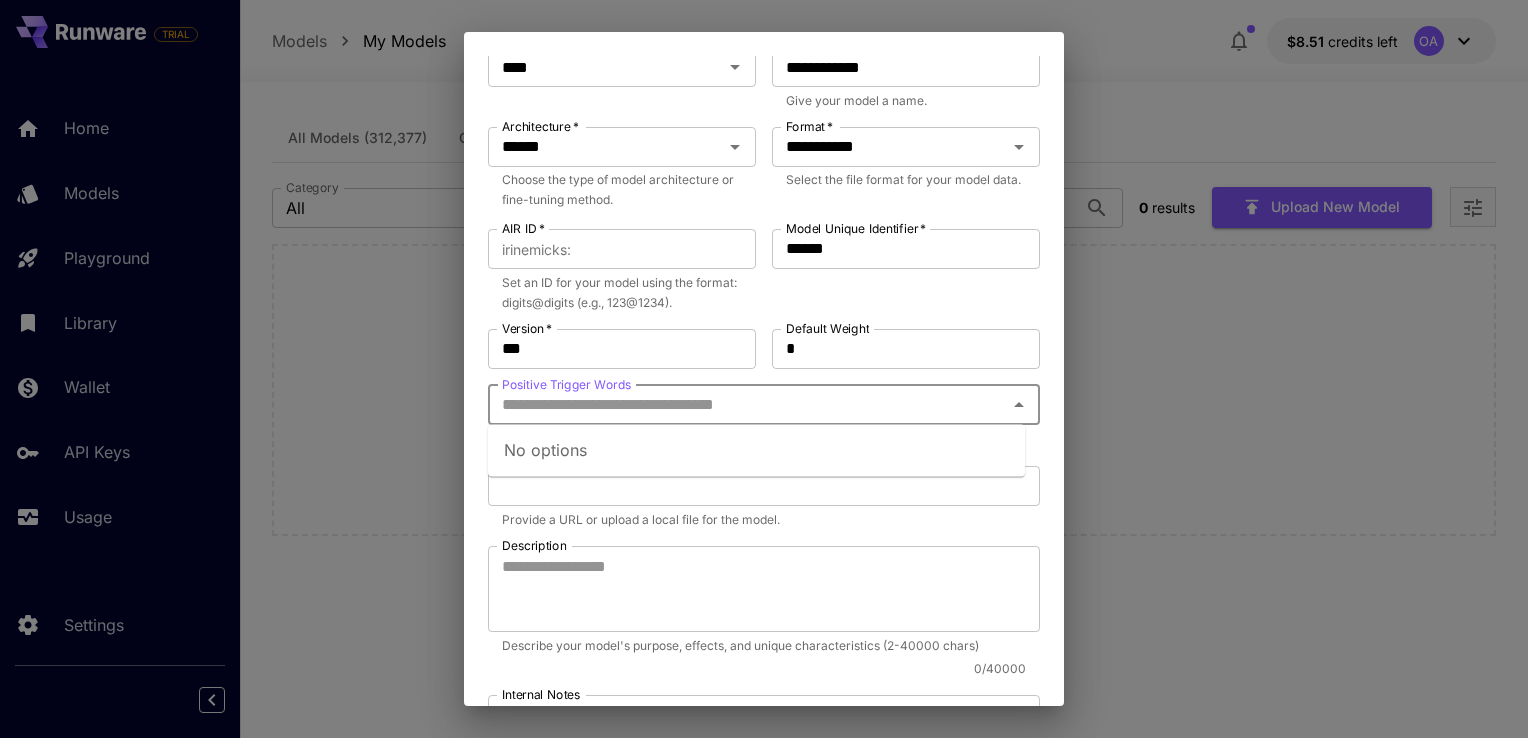 click on "Positive Trigger Words" at bounding box center (747, 405) 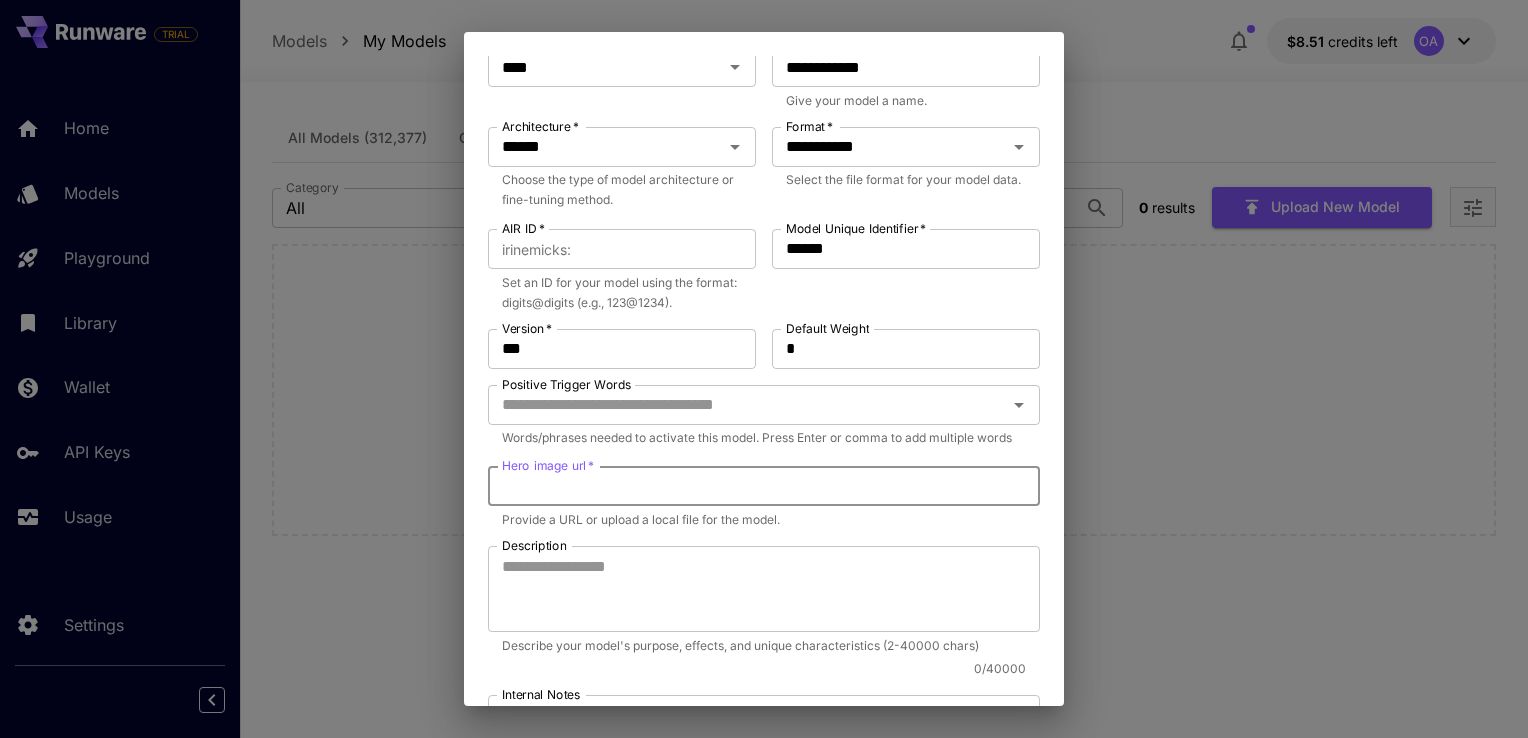 click on "Hero image url   *" at bounding box center [764, 486] 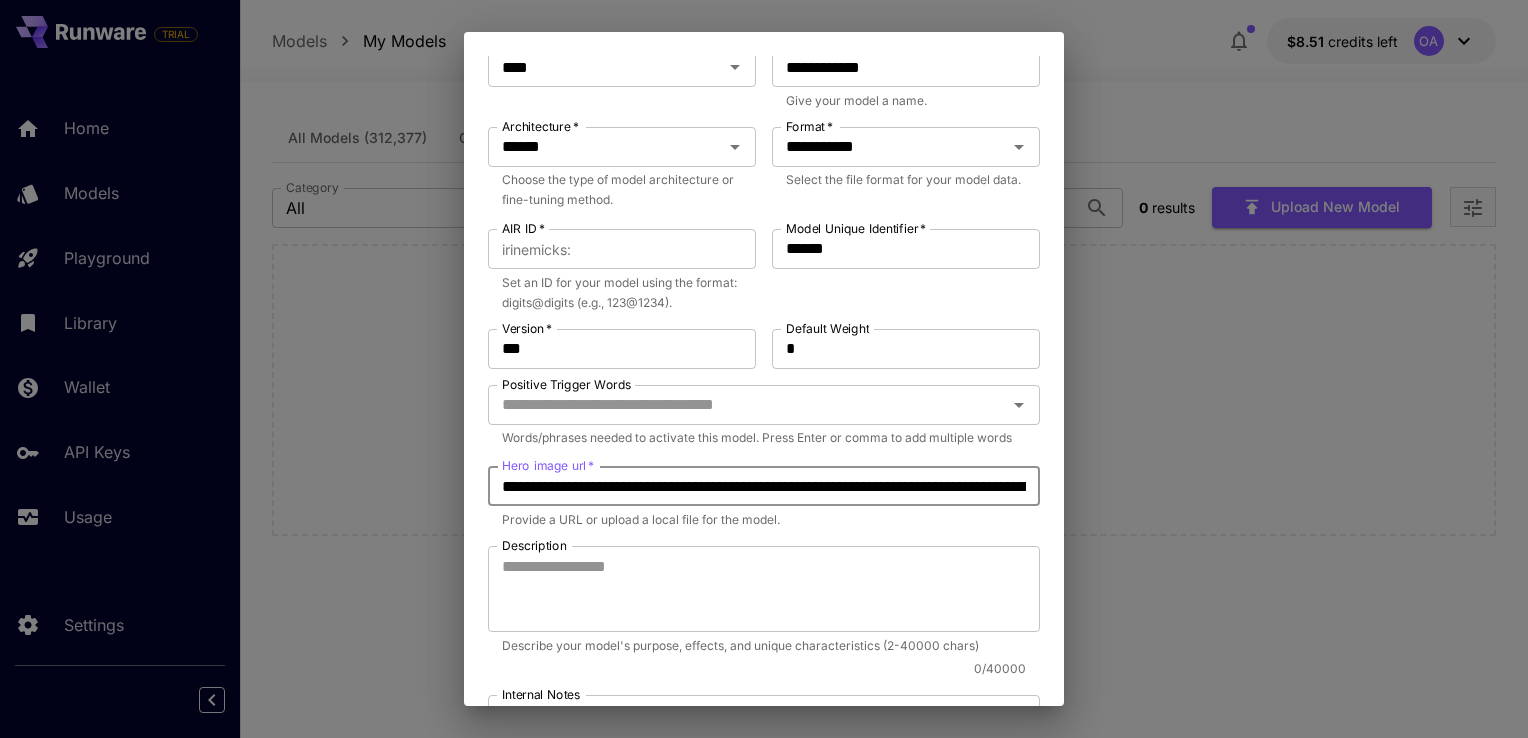 scroll, scrollTop: 0, scrollLeft: 5421, axis: horizontal 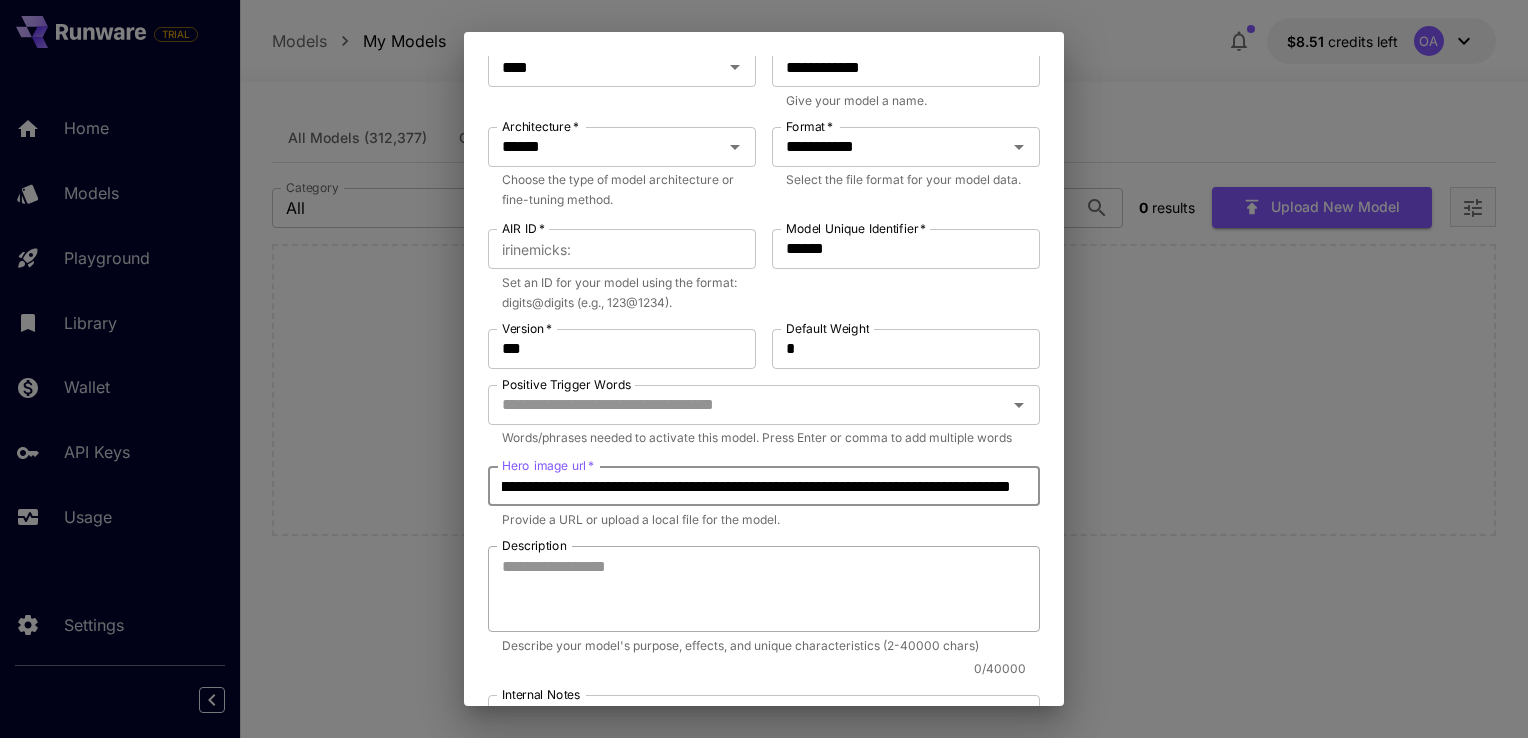 type on "**********" 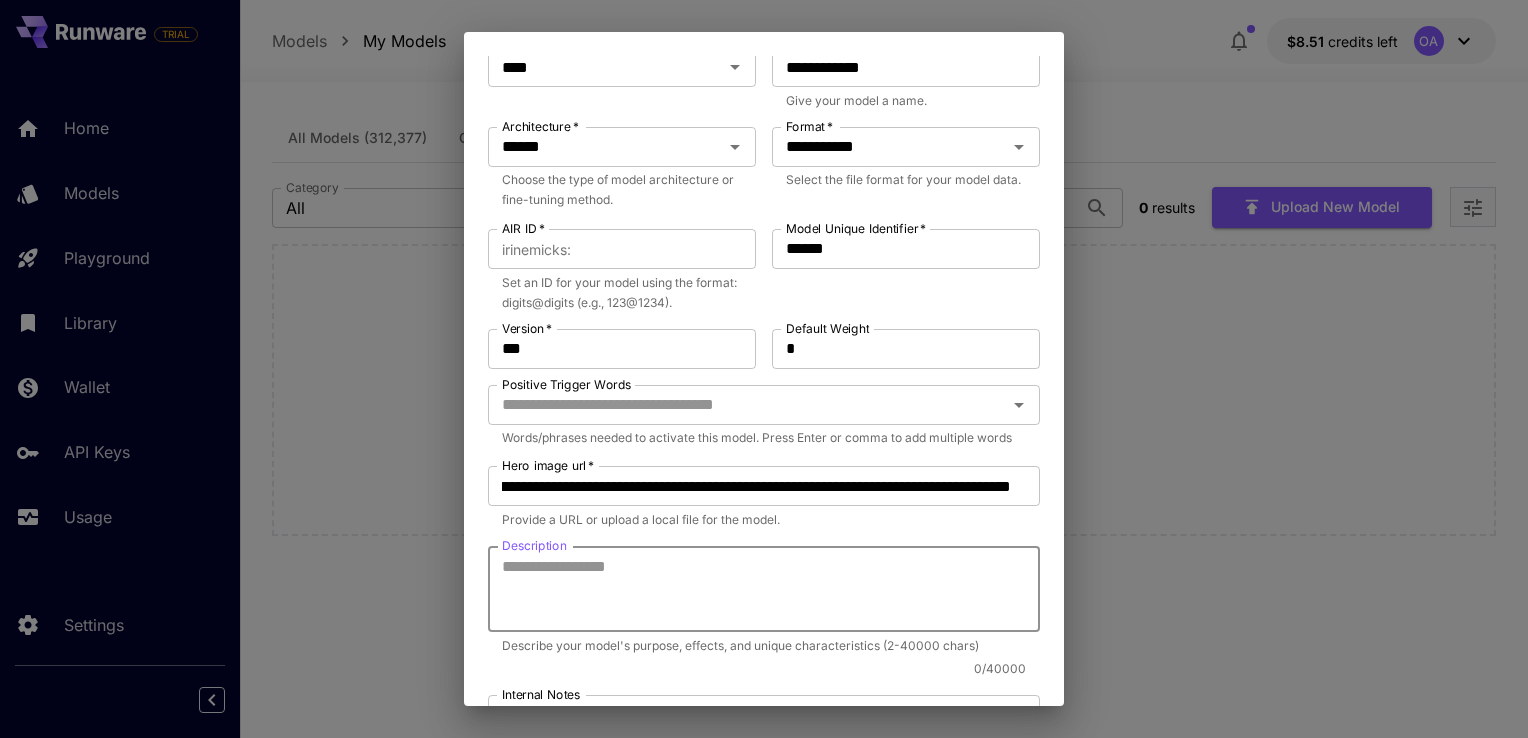 scroll, scrollTop: 0, scrollLeft: 0, axis: both 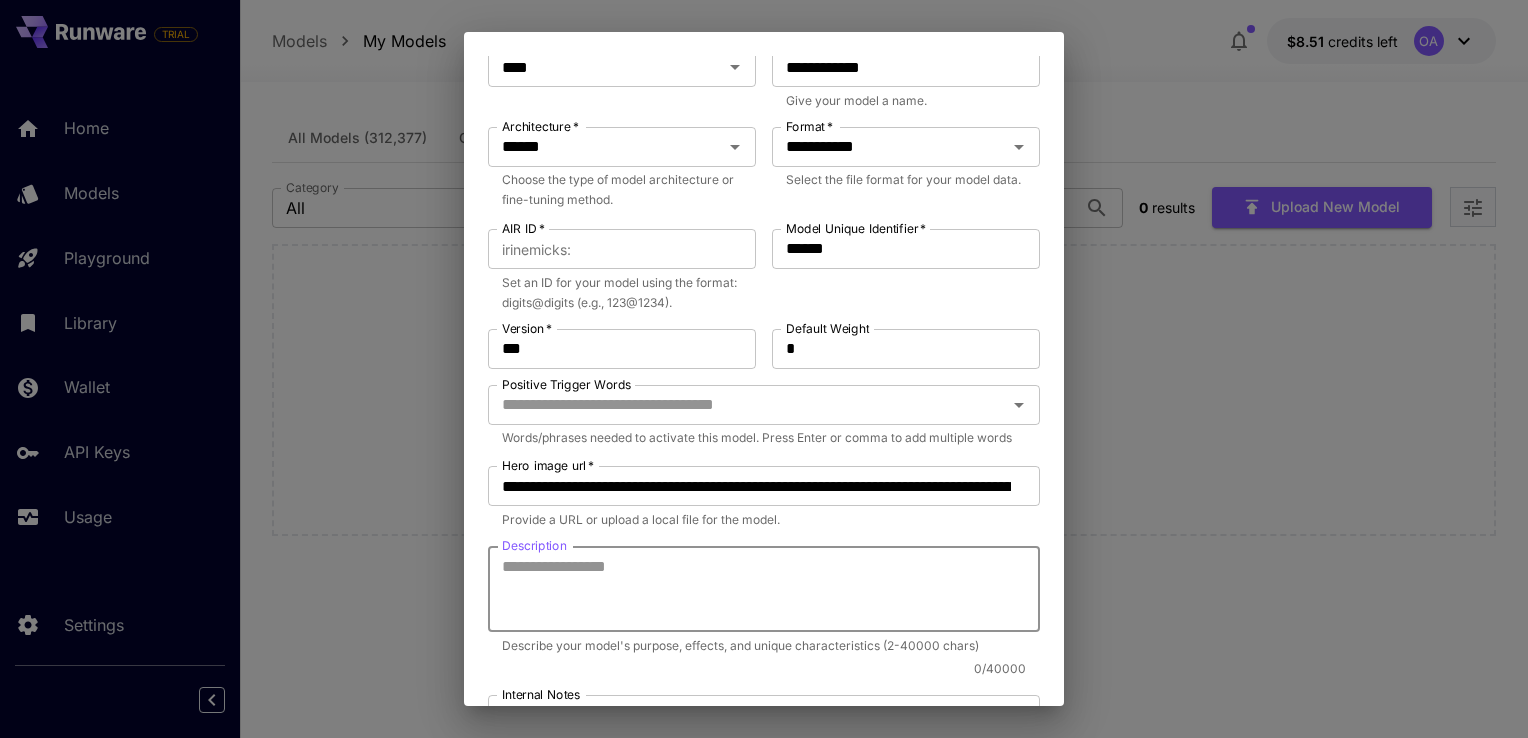 click on "Description" at bounding box center (764, 589) 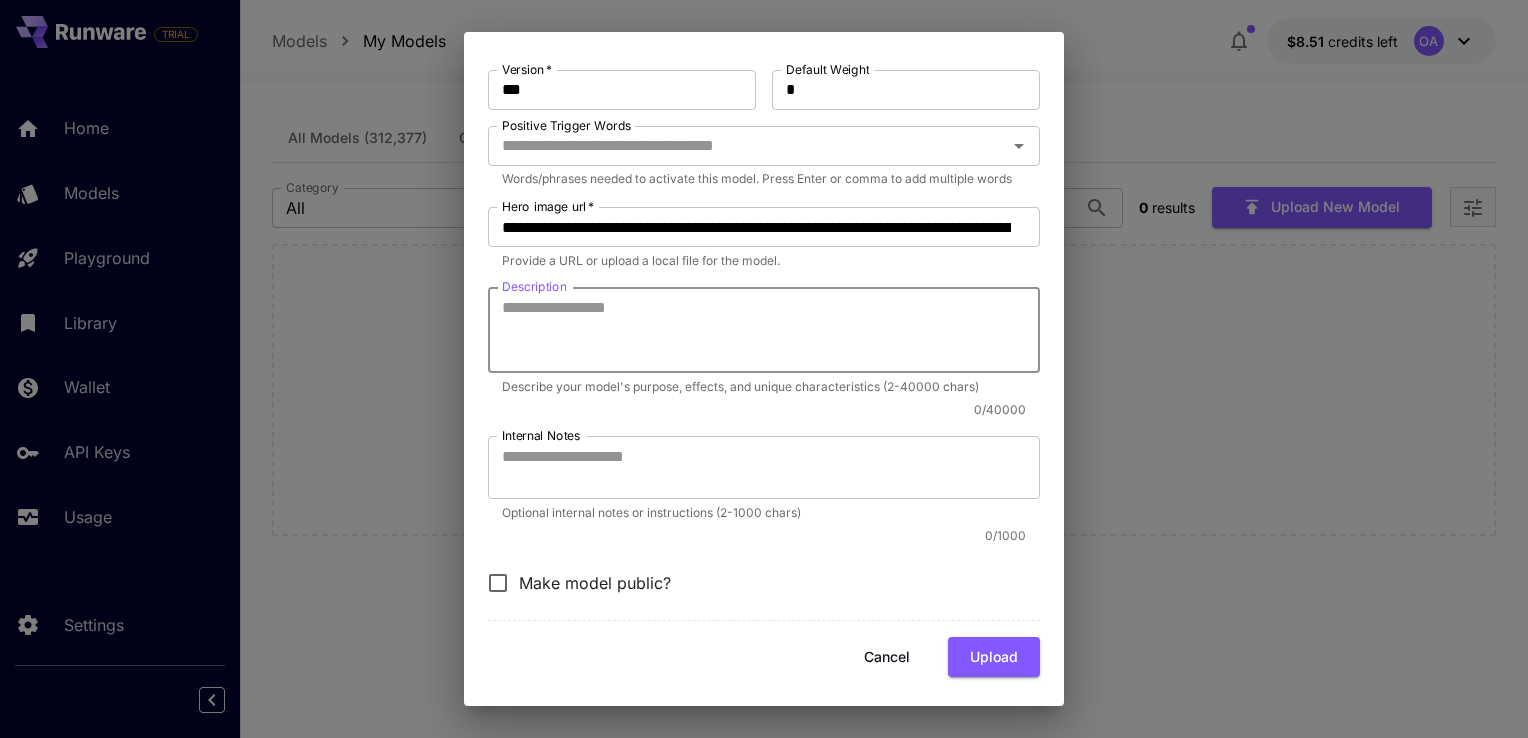 scroll, scrollTop: 486, scrollLeft: 0, axis: vertical 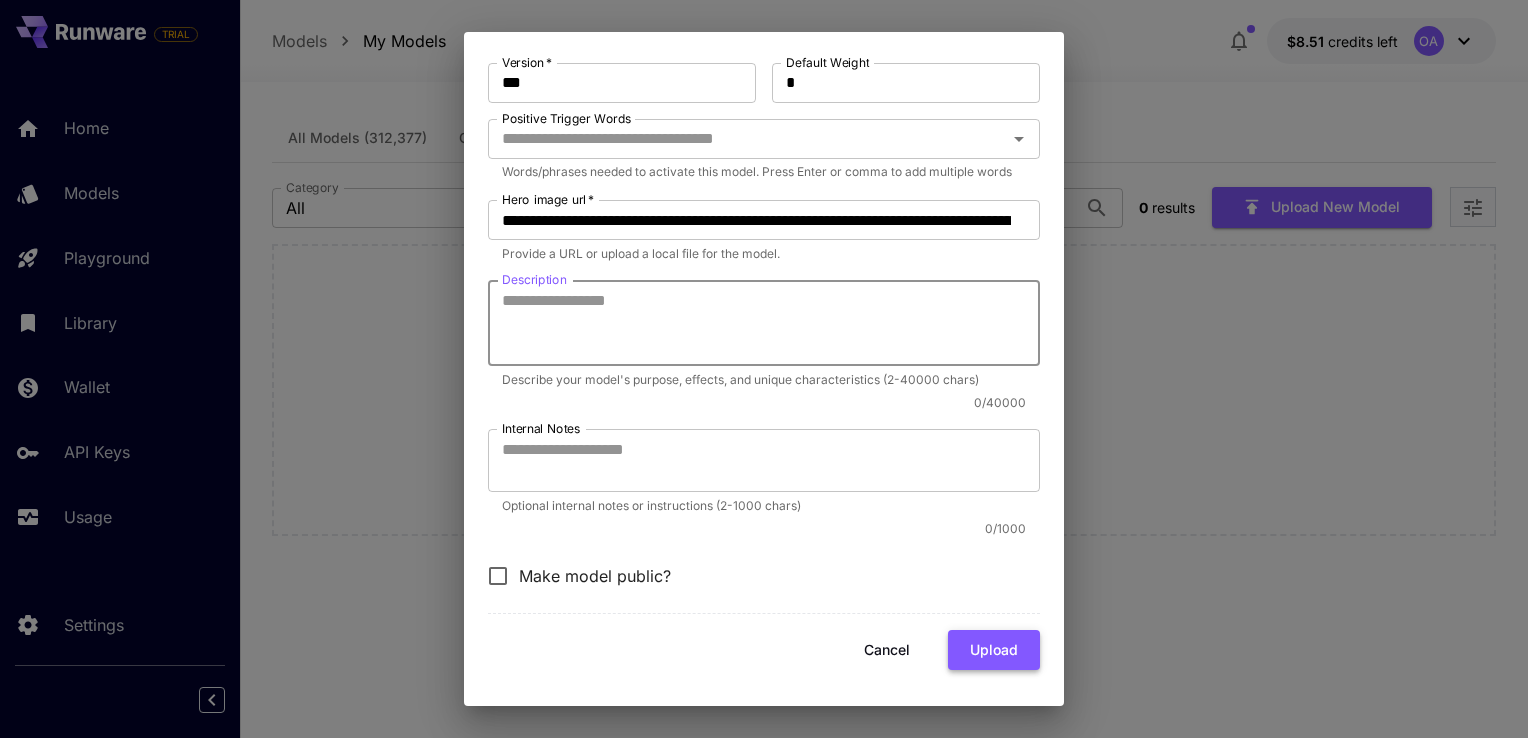 click on "Upload" at bounding box center [994, 650] 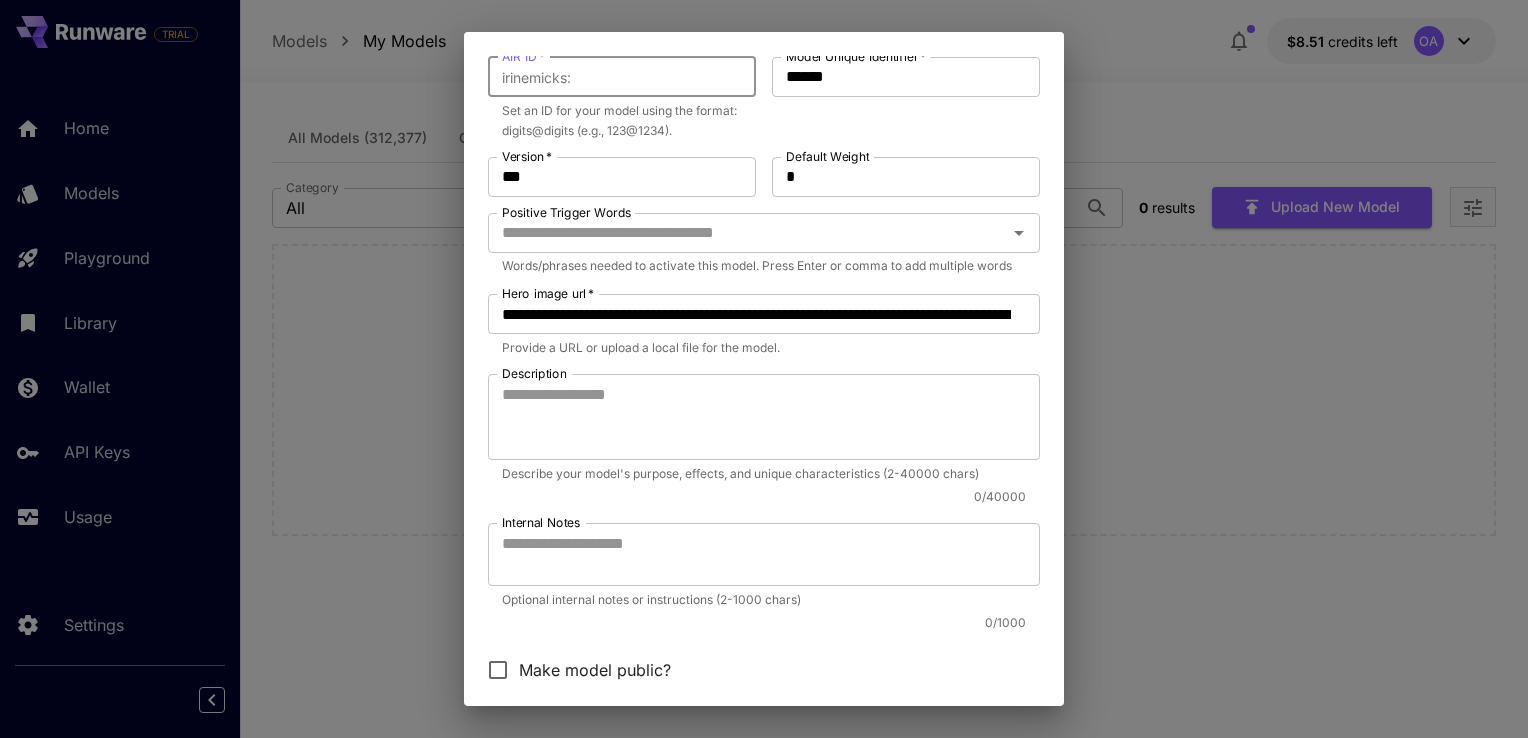 scroll, scrollTop: 272, scrollLeft: 0, axis: vertical 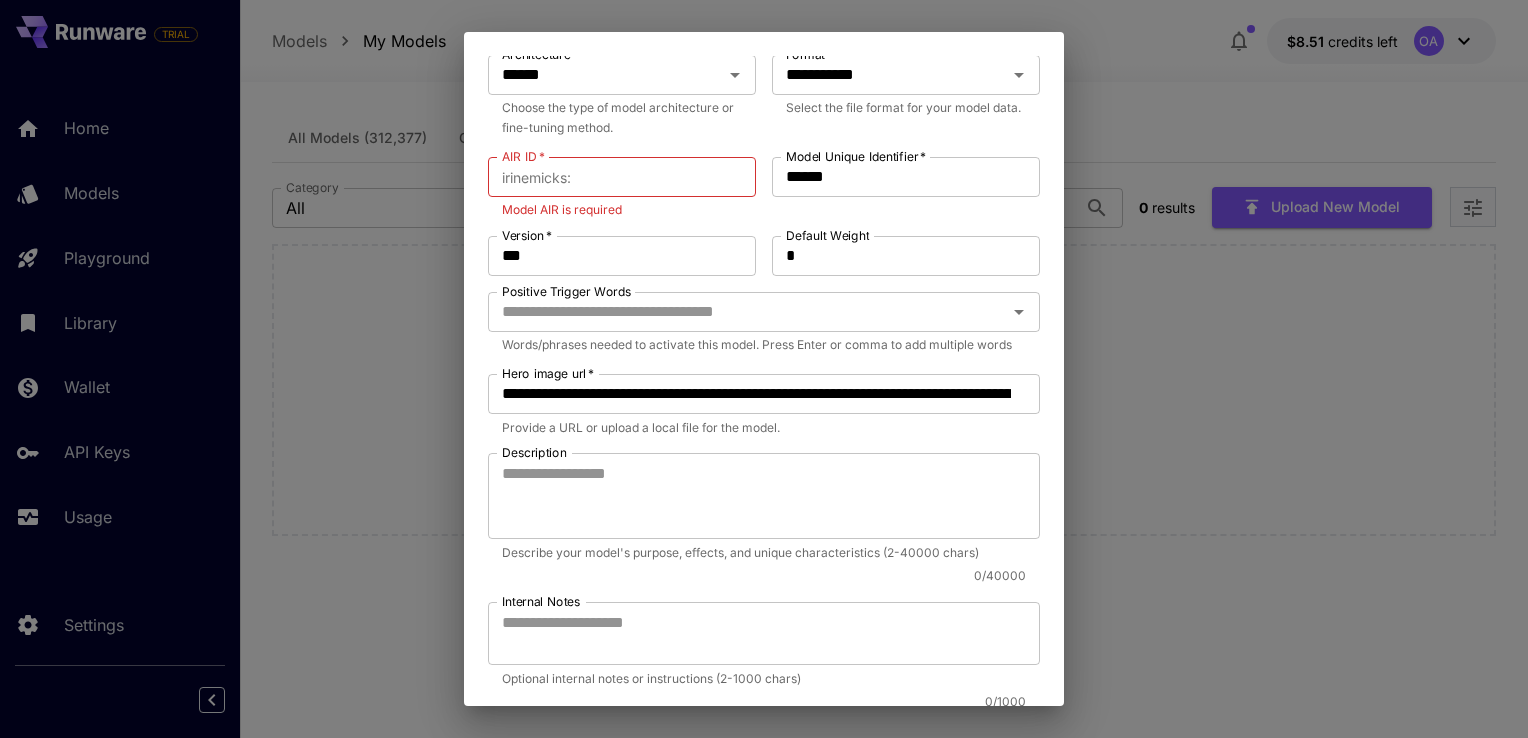click on "**********" at bounding box center [764, 369] 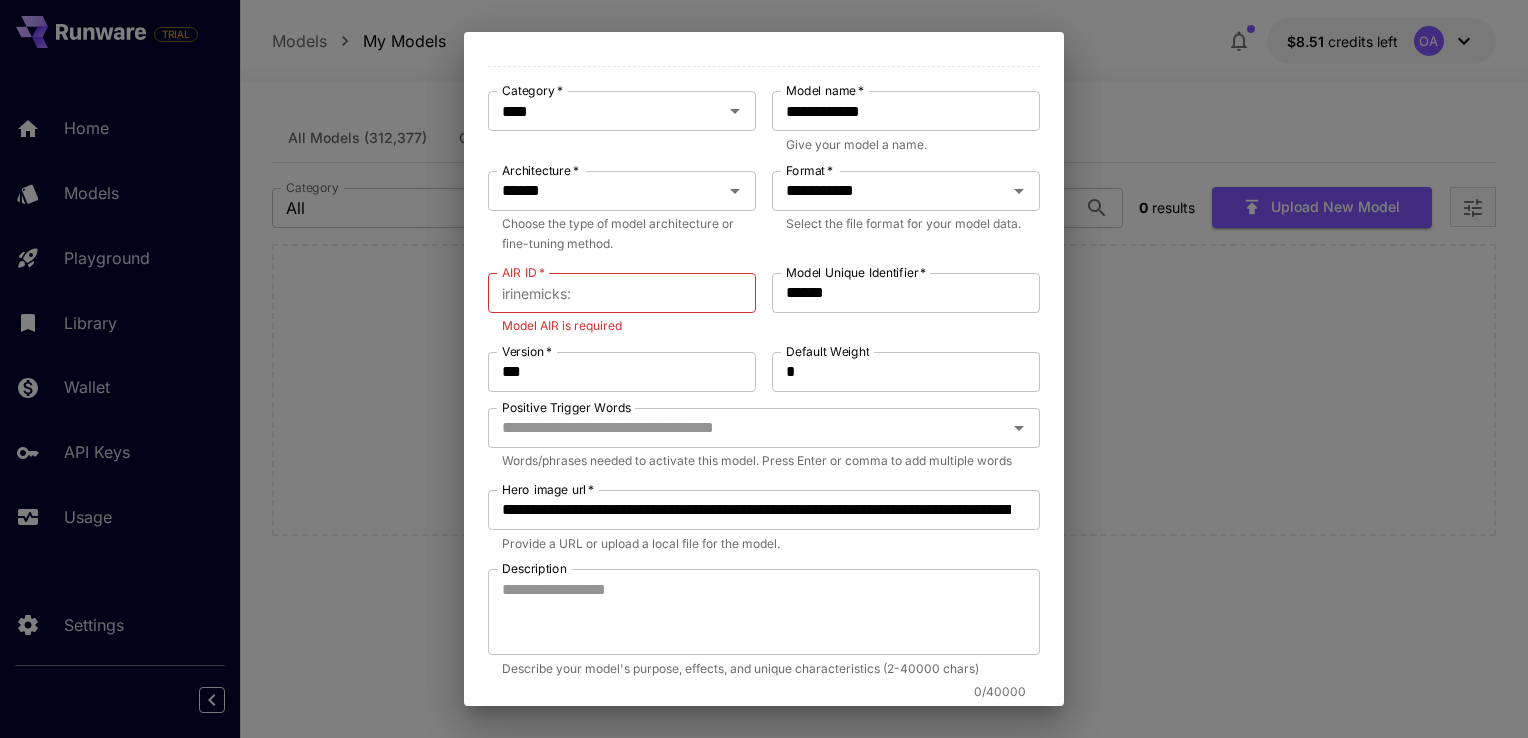 scroll, scrollTop: 0, scrollLeft: 0, axis: both 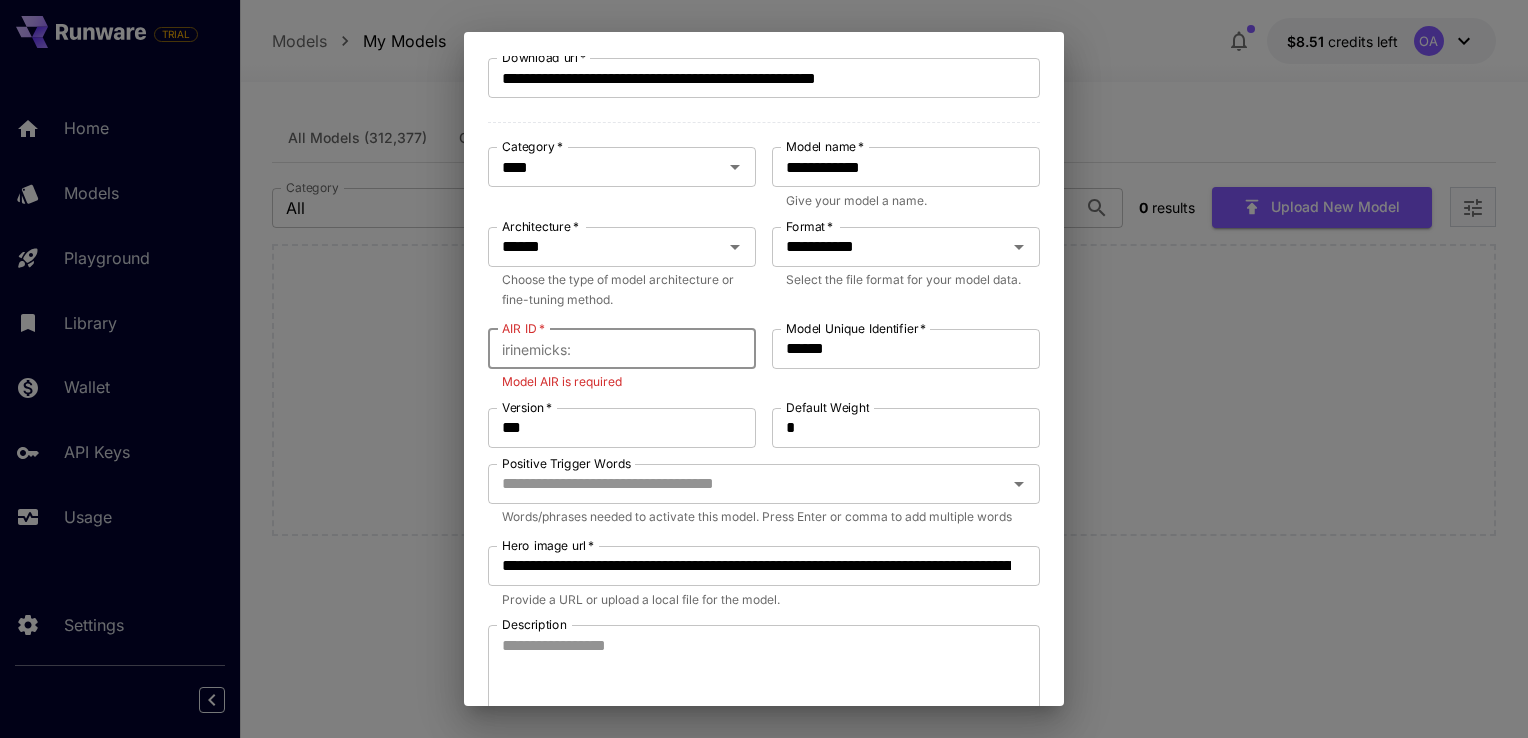 click on "AIR ID   *" at bounding box center (667, 349) 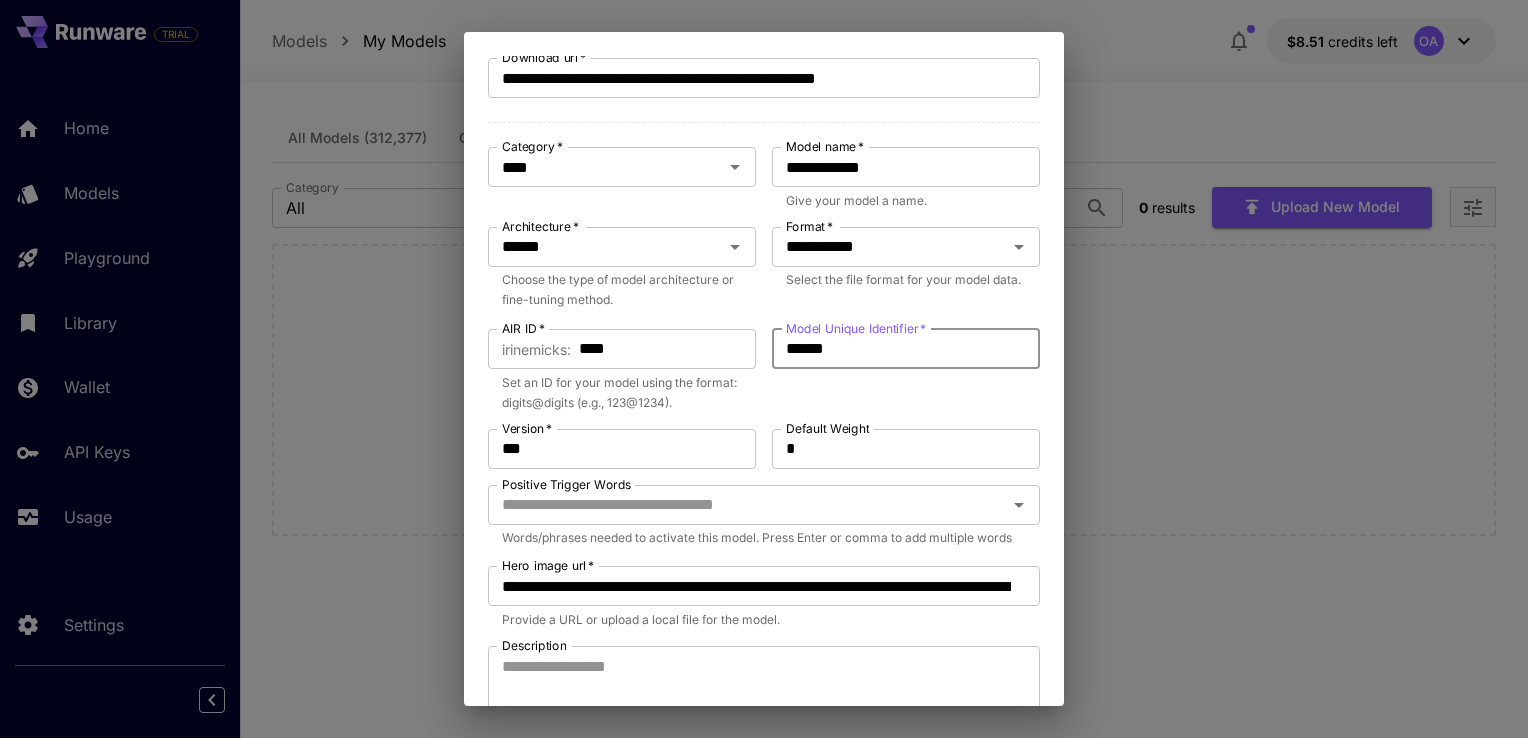 drag, startPoint x: 787, startPoint y: 345, endPoint x: 762, endPoint y: 344, distance: 25.019993 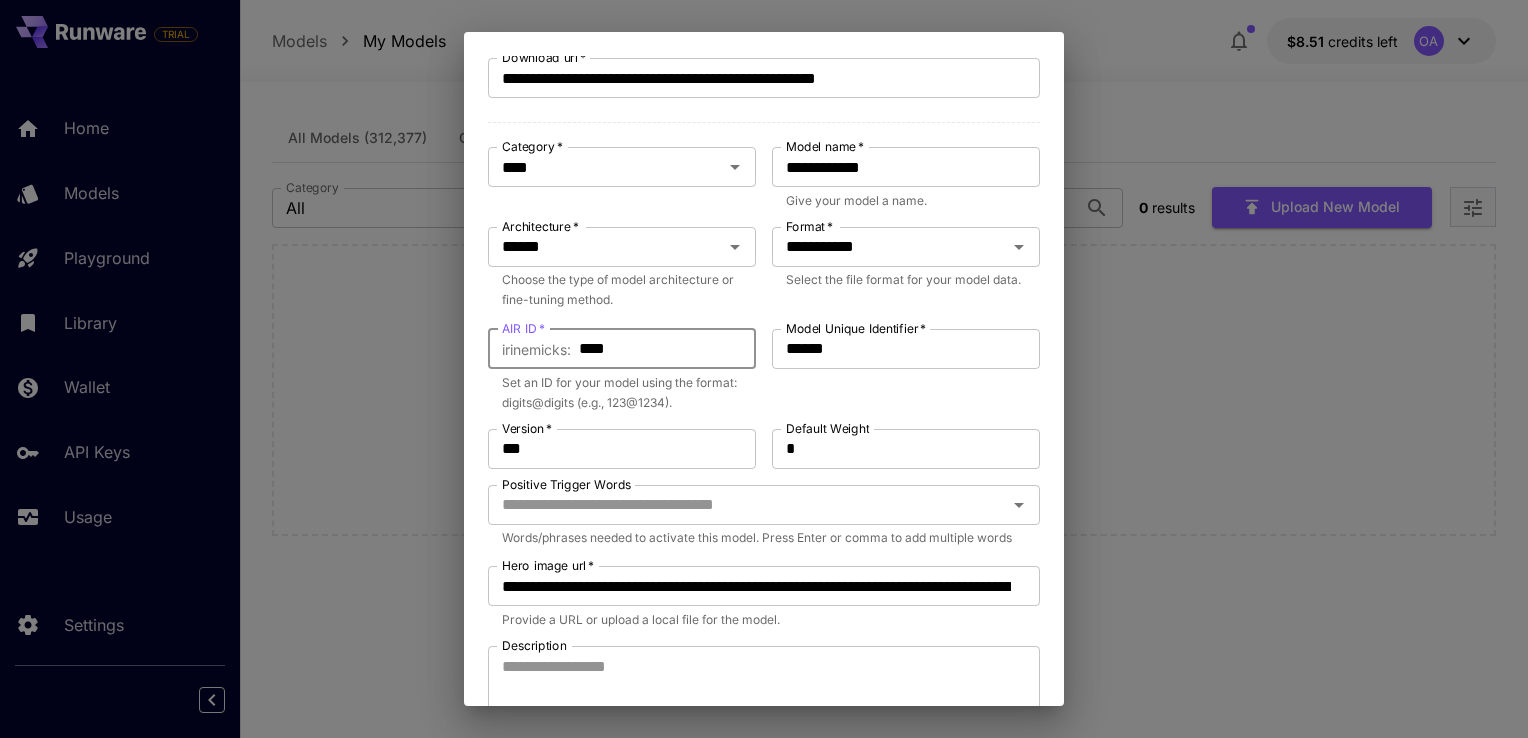 drag, startPoint x: 649, startPoint y: 357, endPoint x: 567, endPoint y: 347, distance: 82.607506 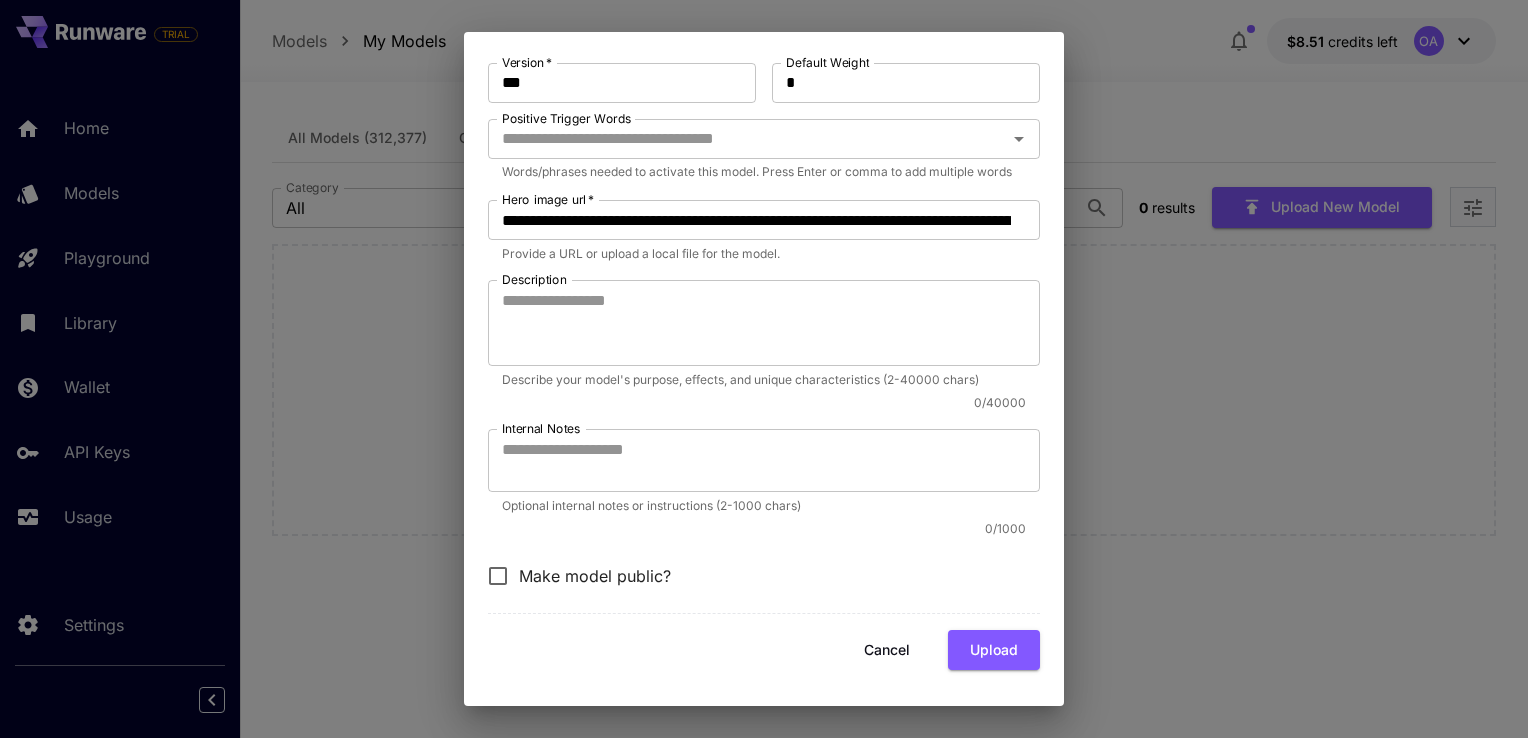 scroll, scrollTop: 486, scrollLeft: 0, axis: vertical 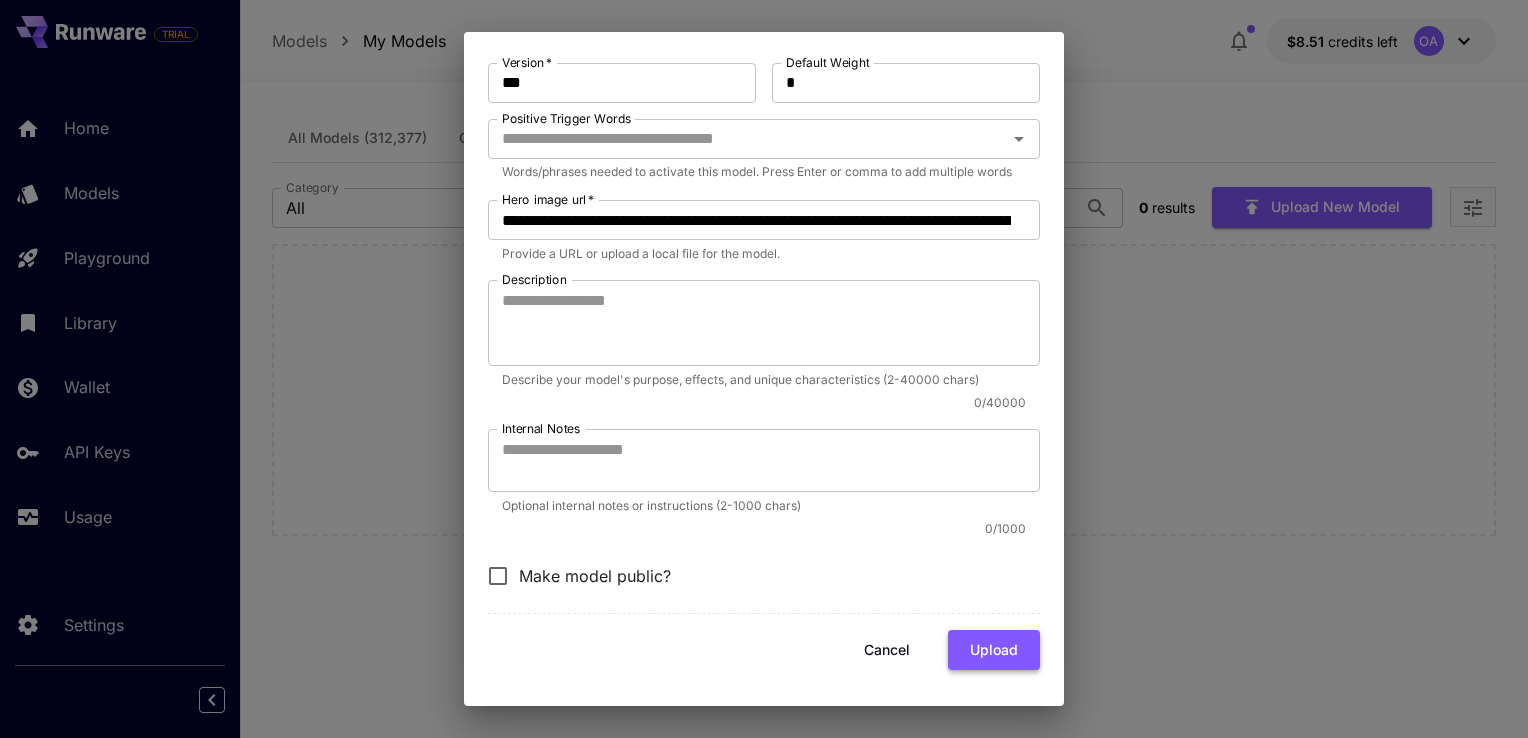 type on "********" 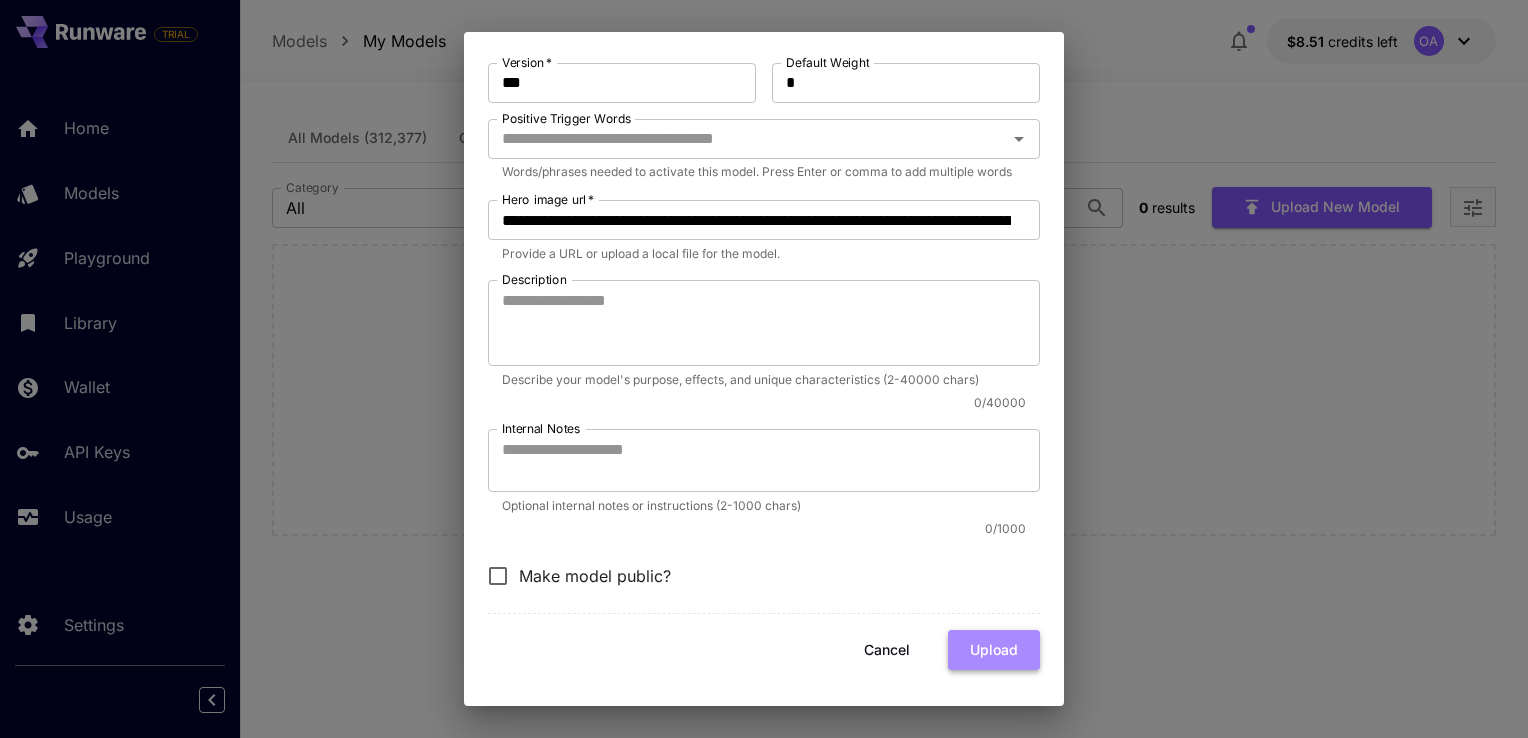 click on "Upload" at bounding box center (994, 650) 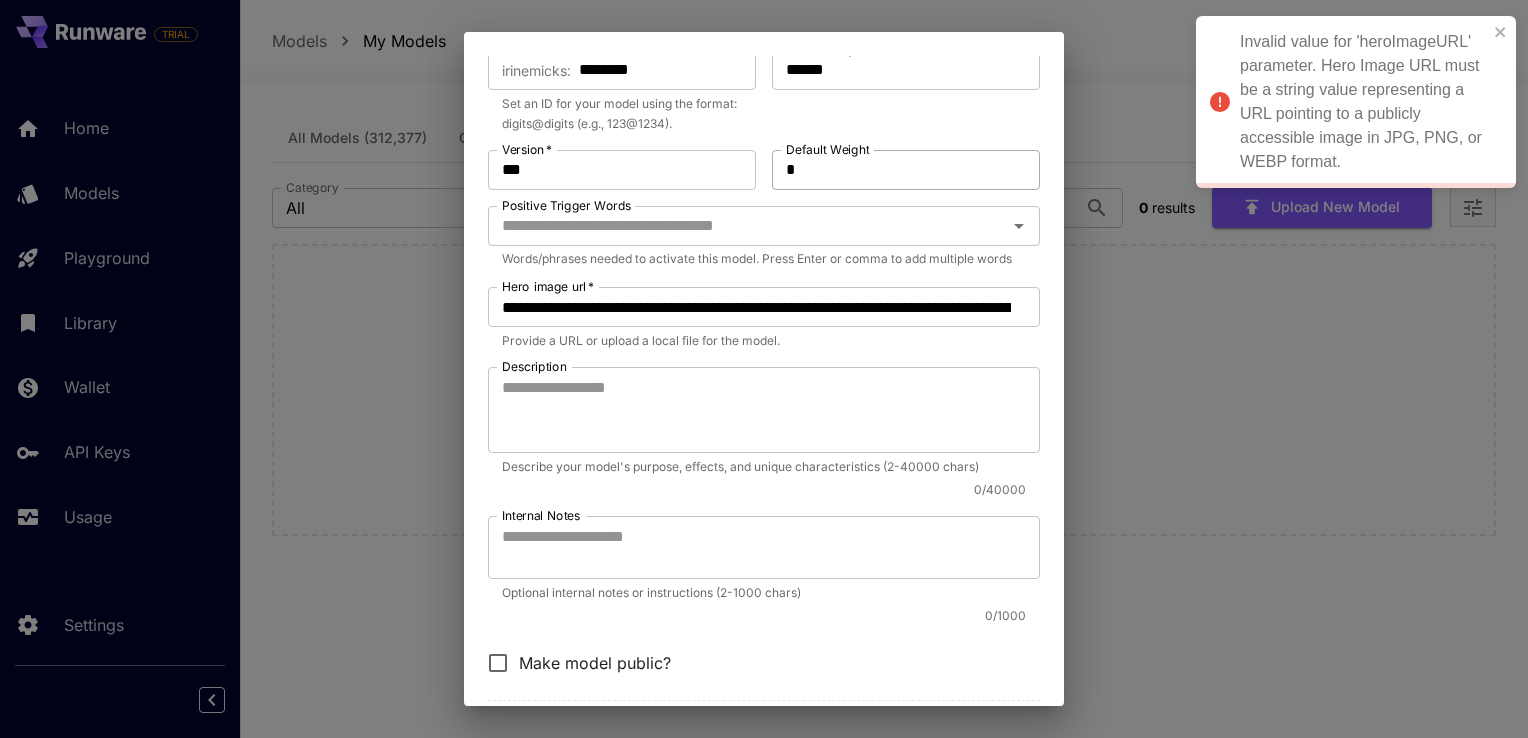 scroll, scrollTop: 486, scrollLeft: 0, axis: vertical 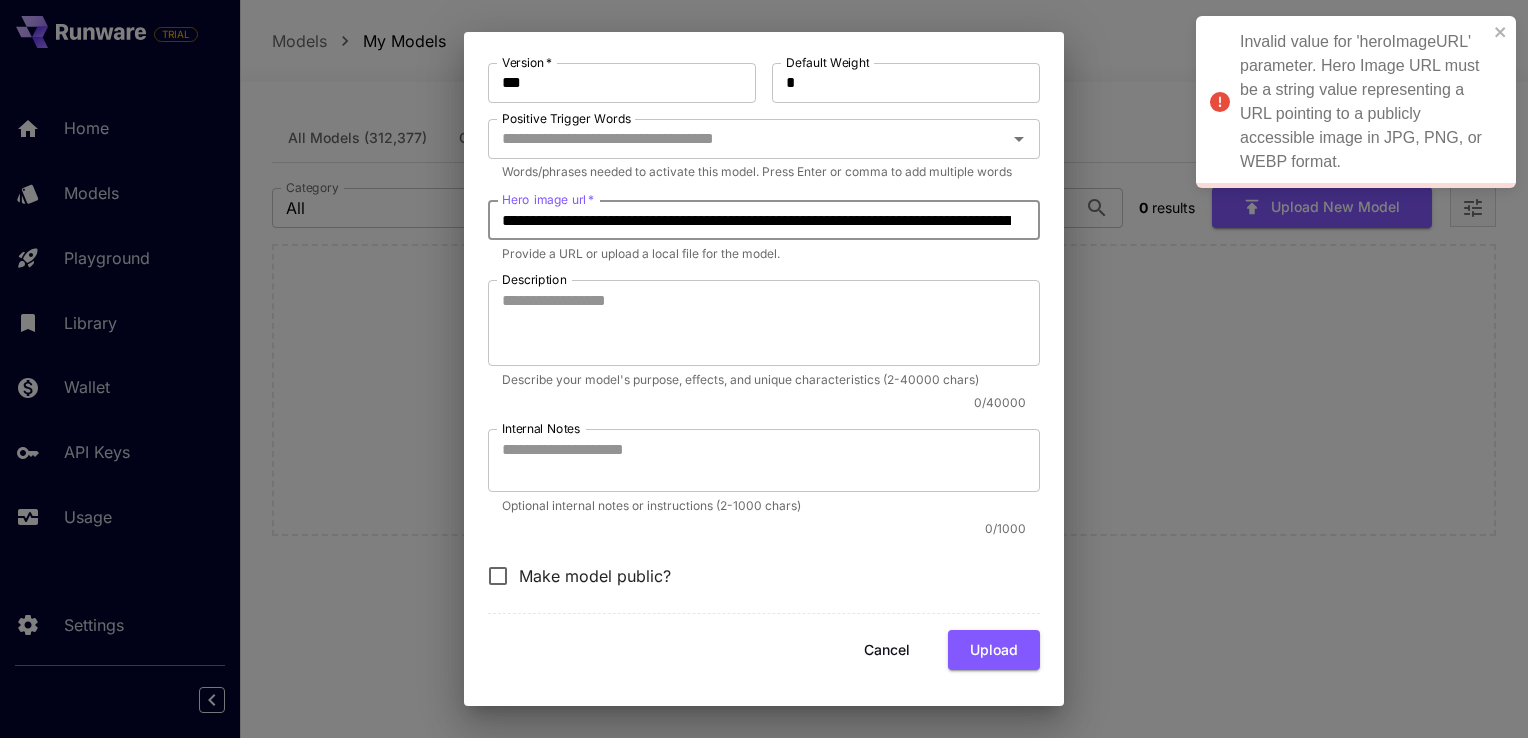 drag, startPoint x: 1010, startPoint y: 221, endPoint x: 462, endPoint y: 198, distance: 548.4824 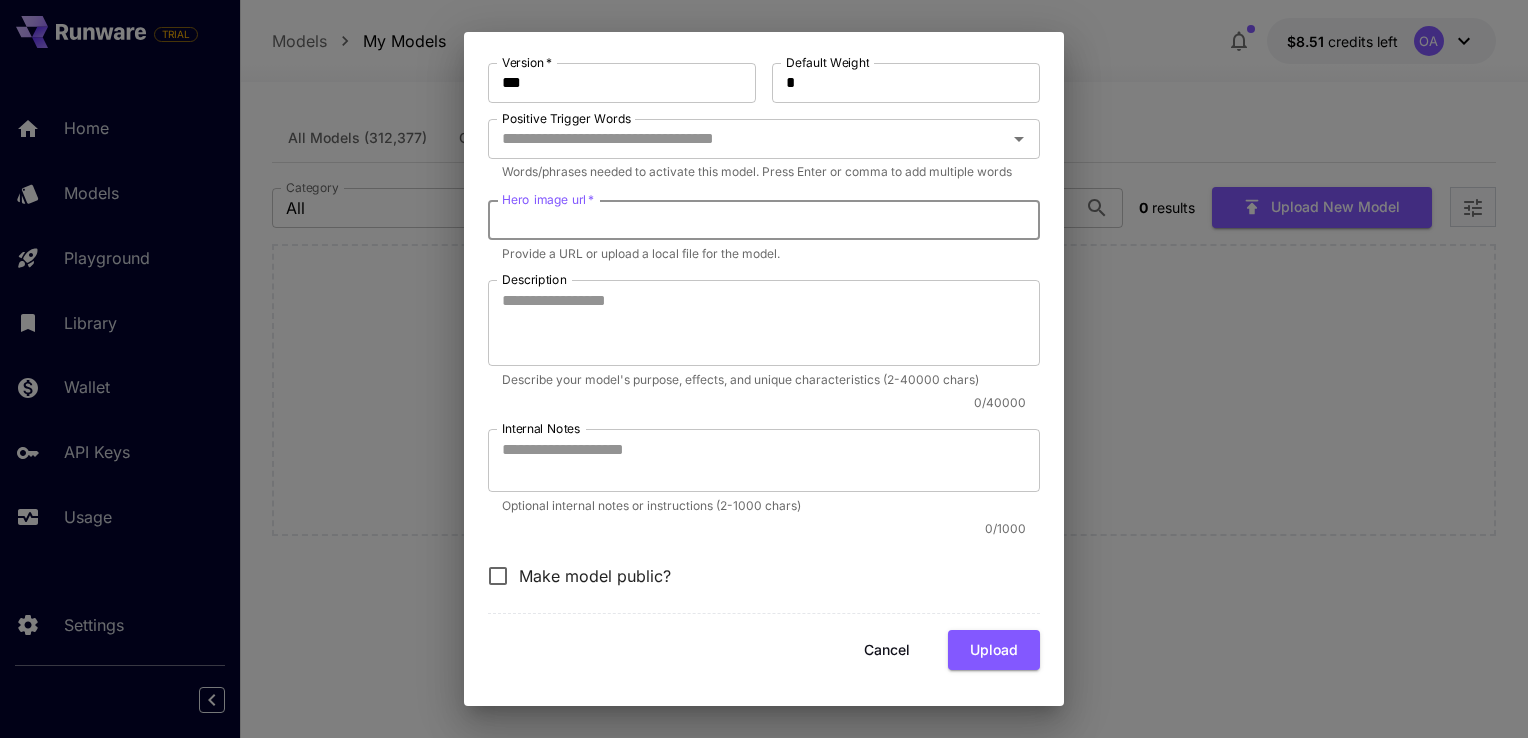 paste on "**********" 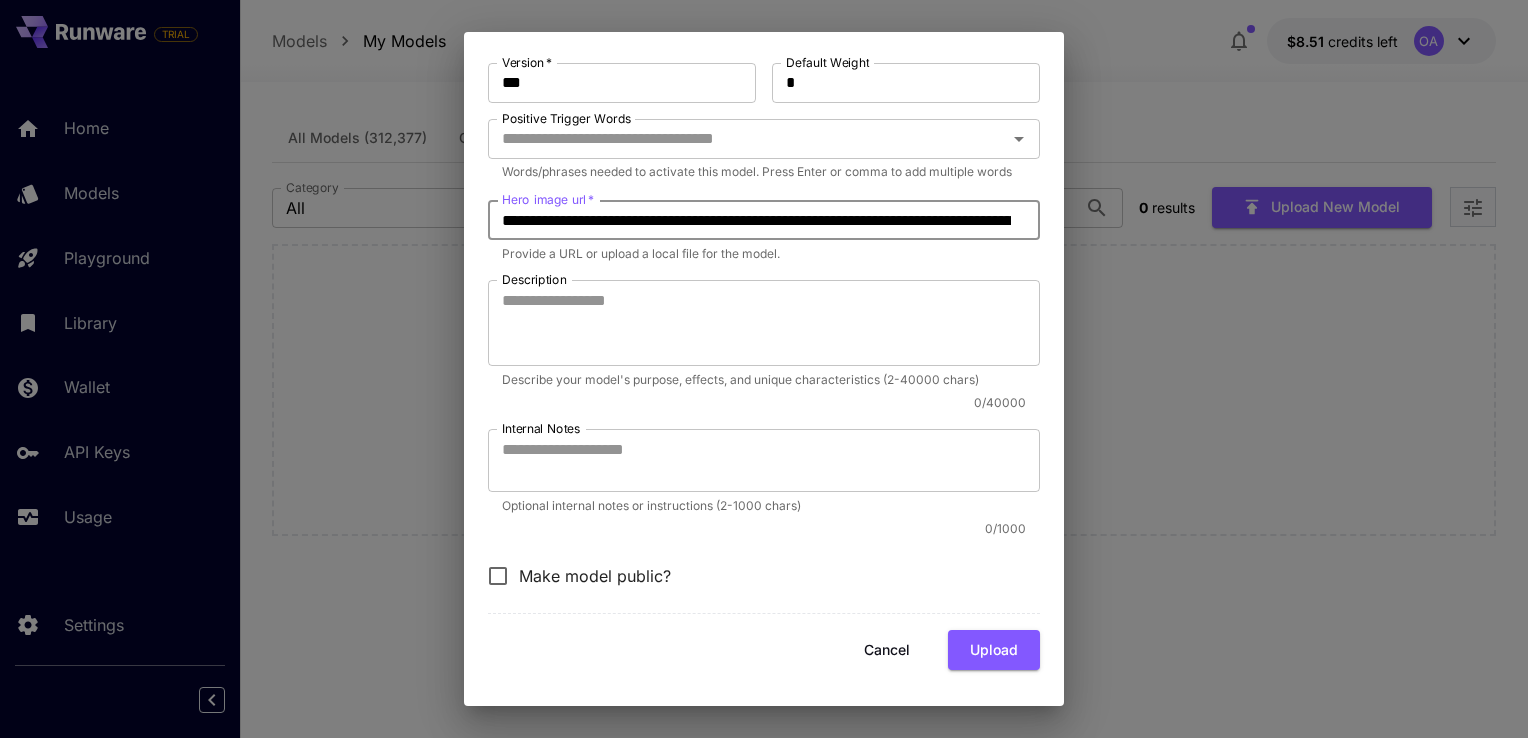 scroll, scrollTop: 0, scrollLeft: 5390, axis: horizontal 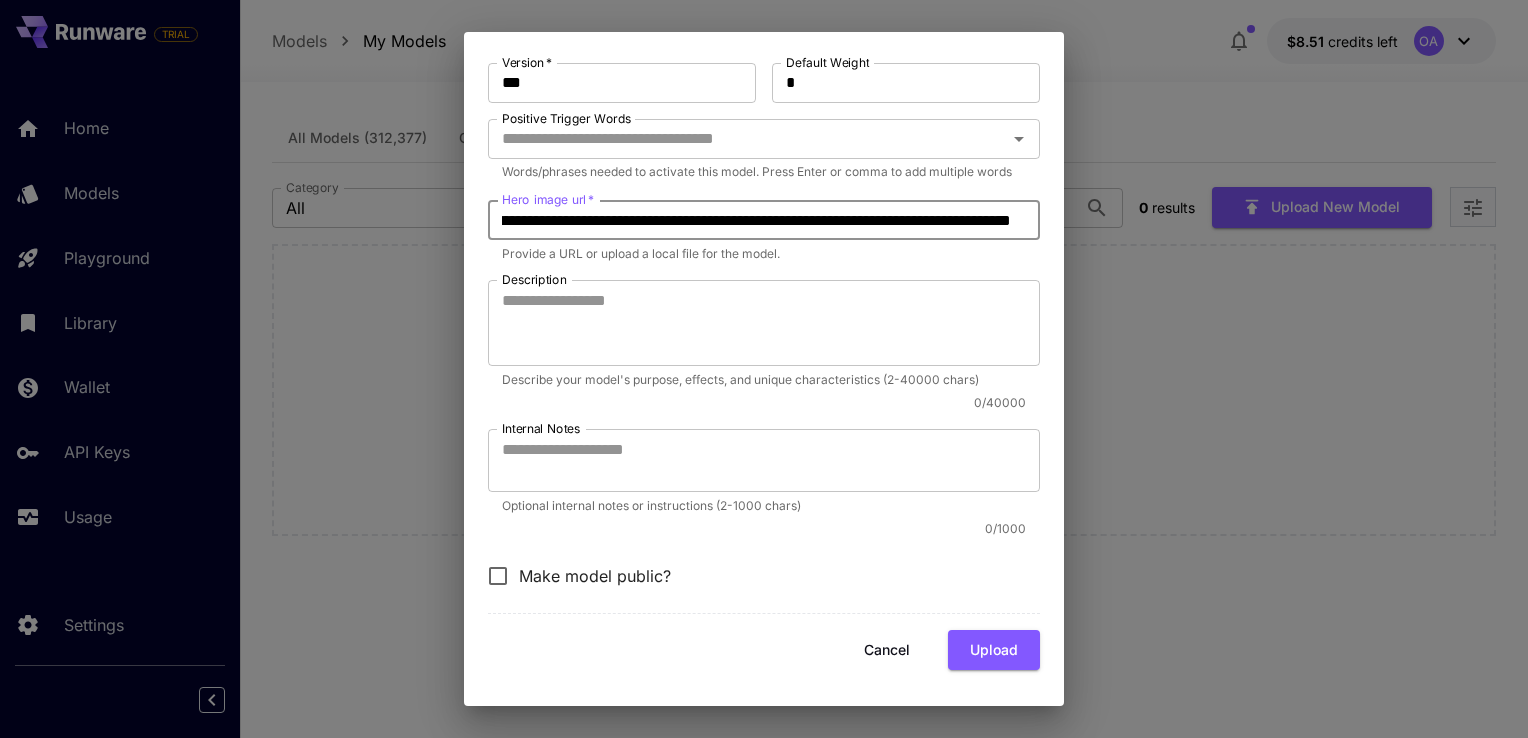 drag, startPoint x: 500, startPoint y: 215, endPoint x: 1023, endPoint y: 206, distance: 523.07745 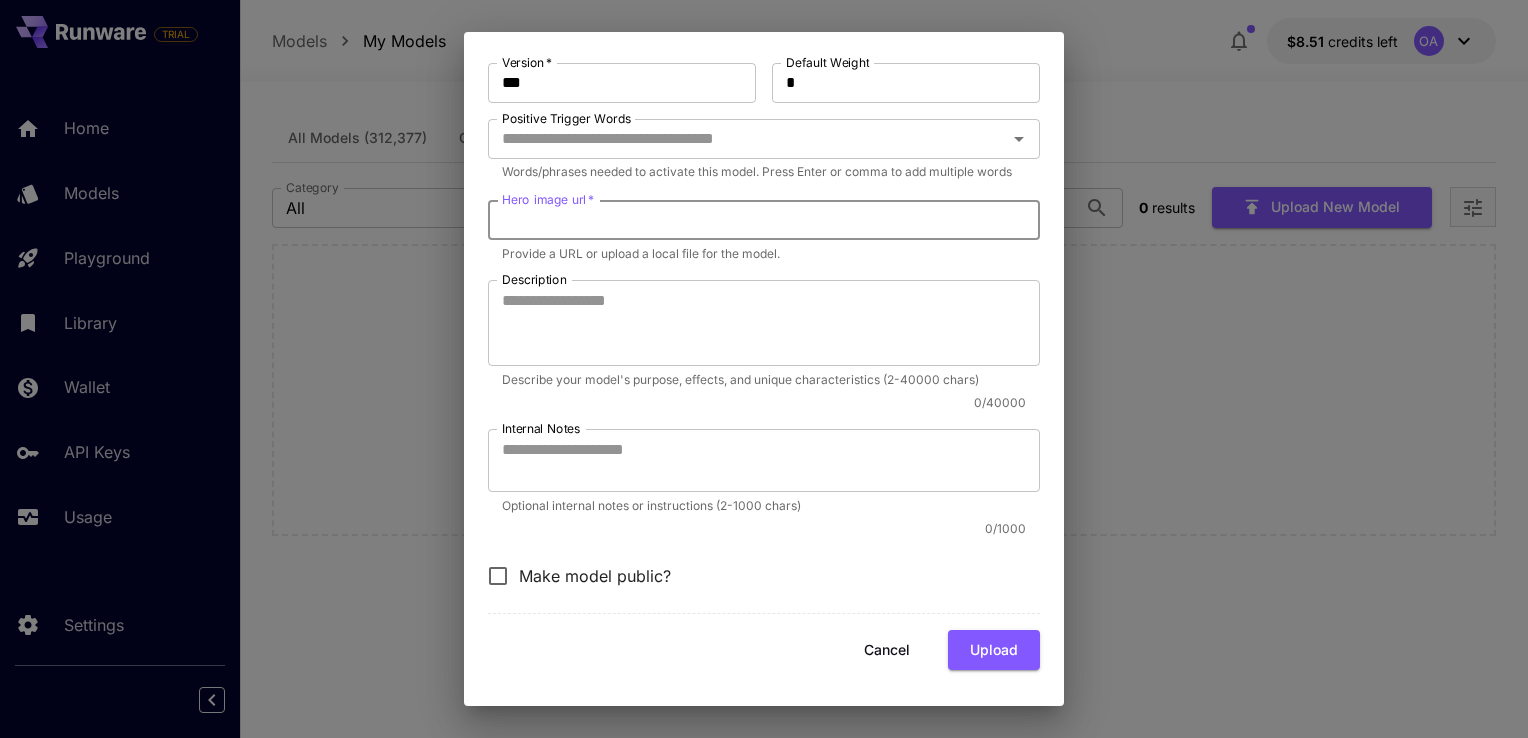 scroll, scrollTop: 0, scrollLeft: 0, axis: both 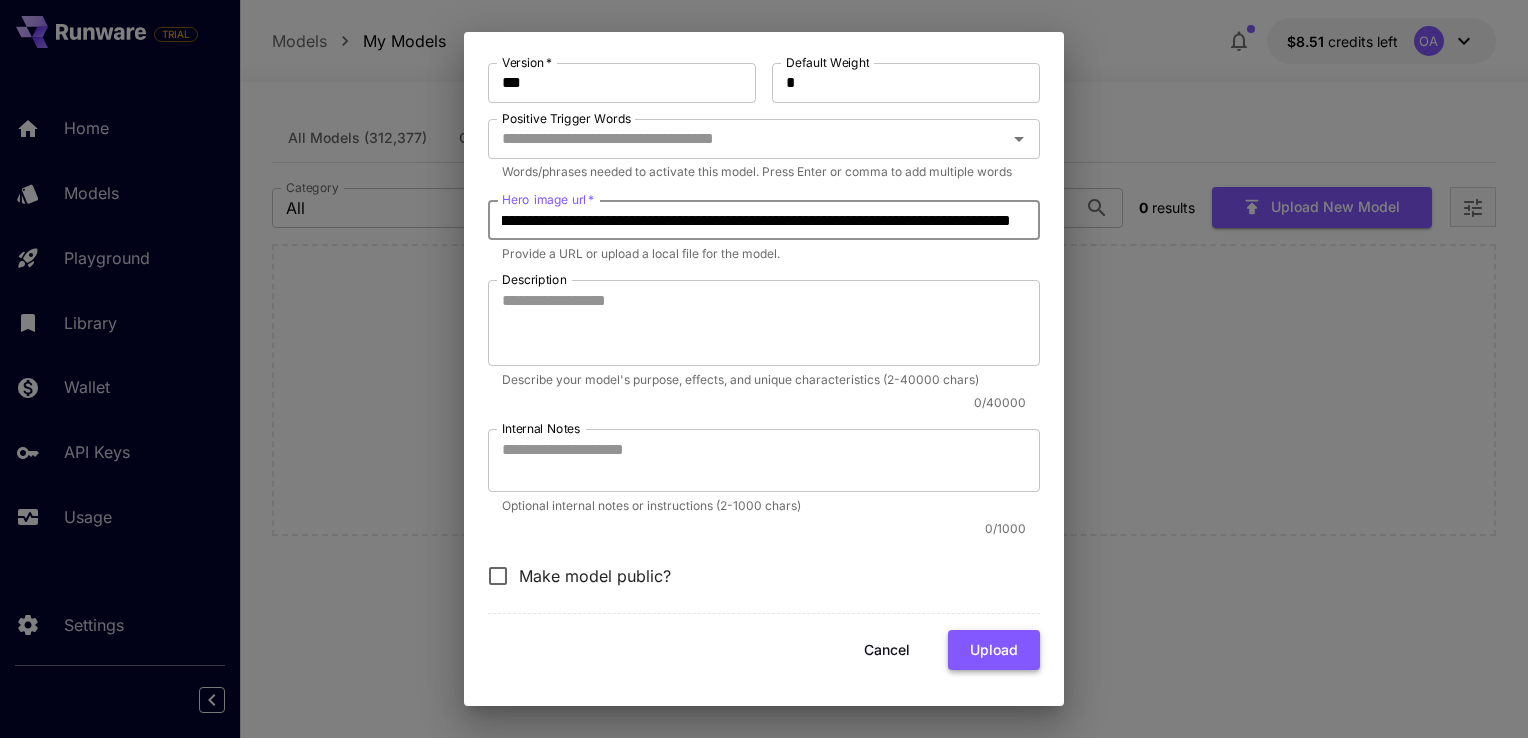 type on "**********" 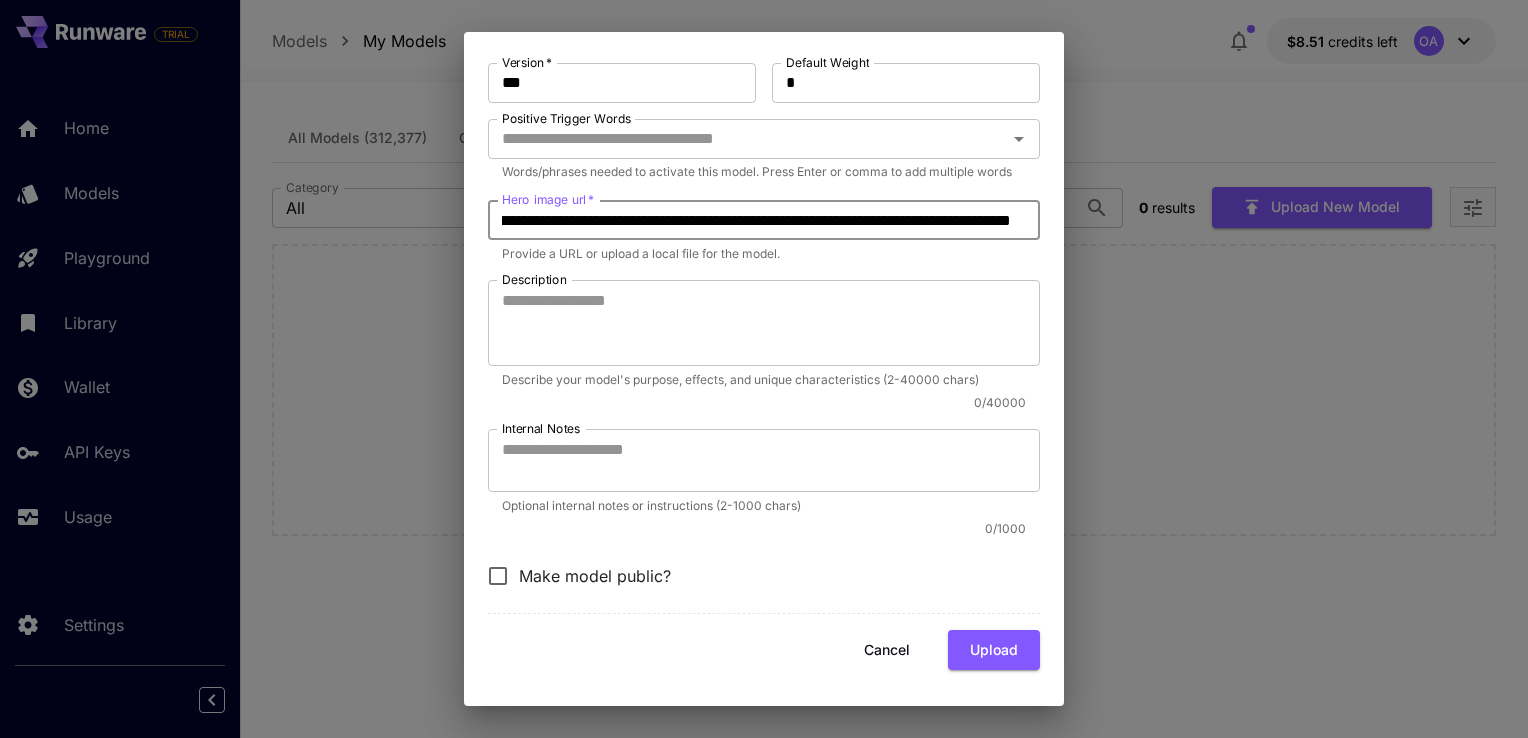 scroll, scrollTop: 0, scrollLeft: 0, axis: both 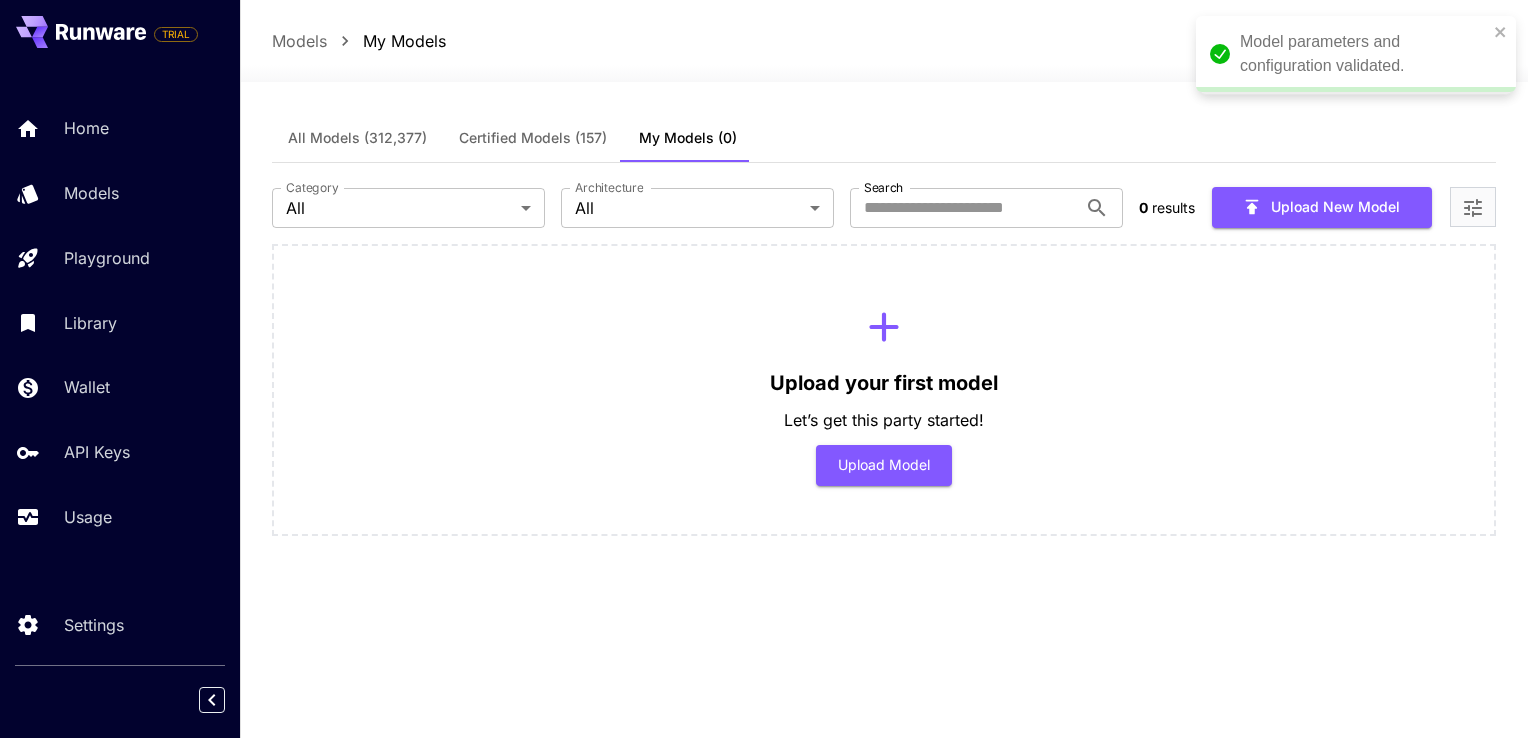 type 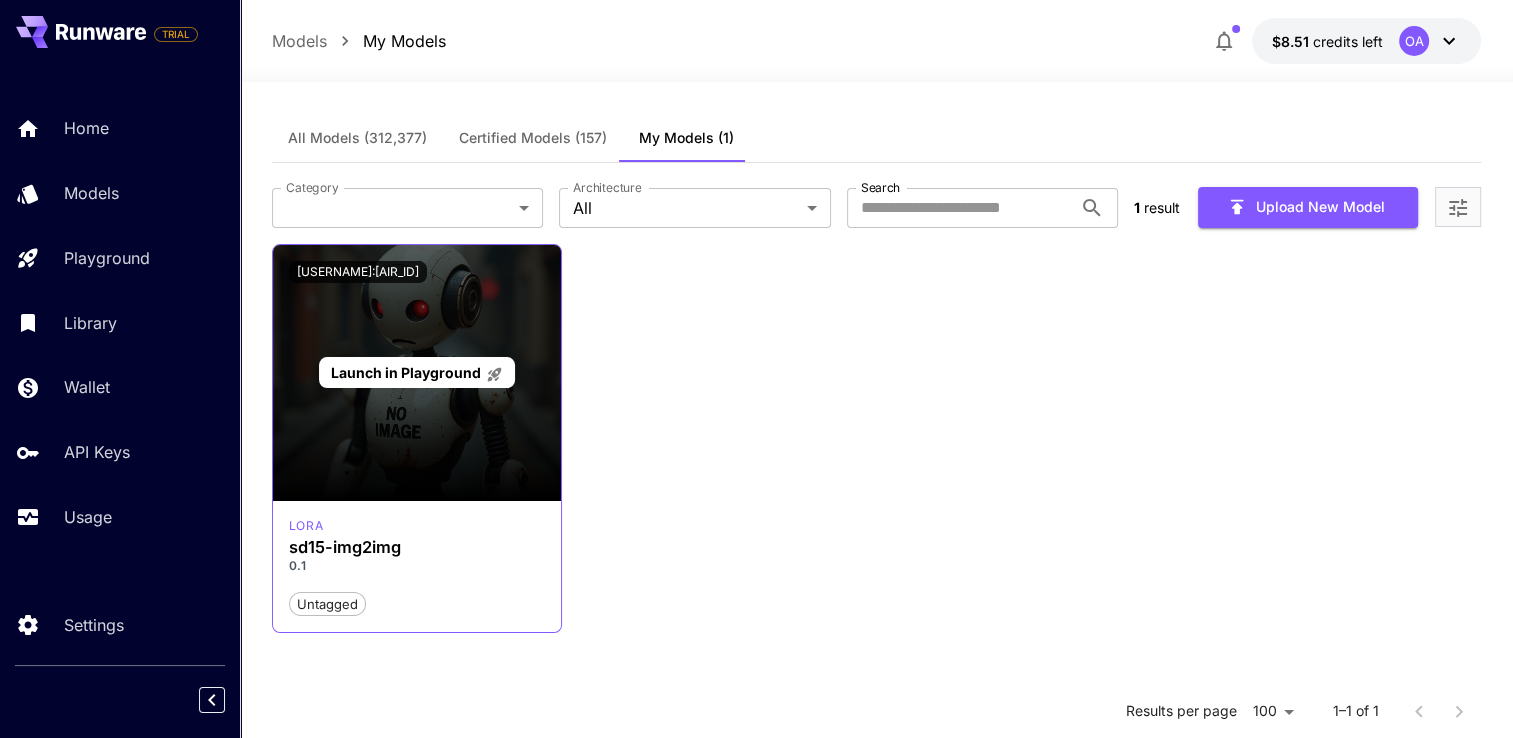 click on "Launch in Playground" at bounding box center (416, 372) 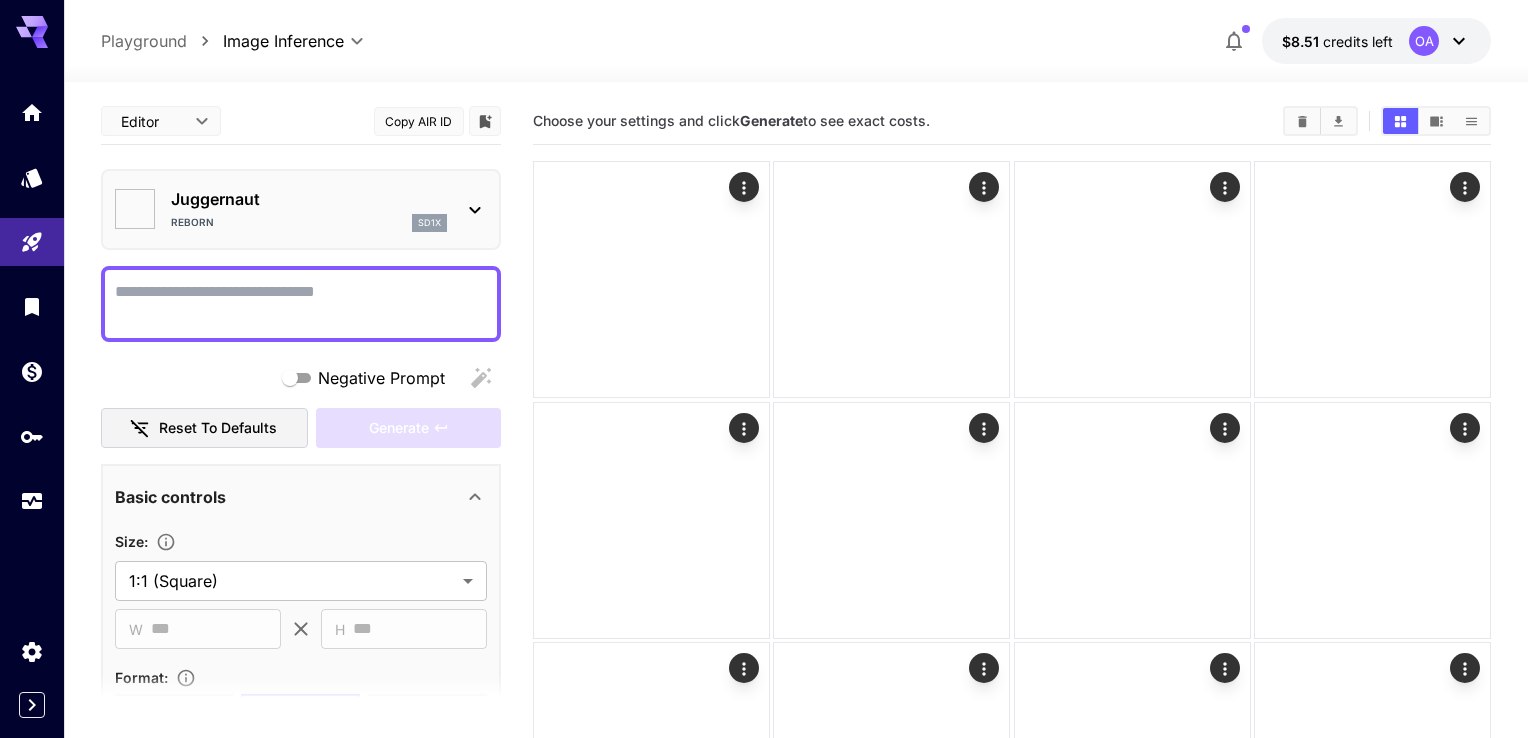 type on "*******" 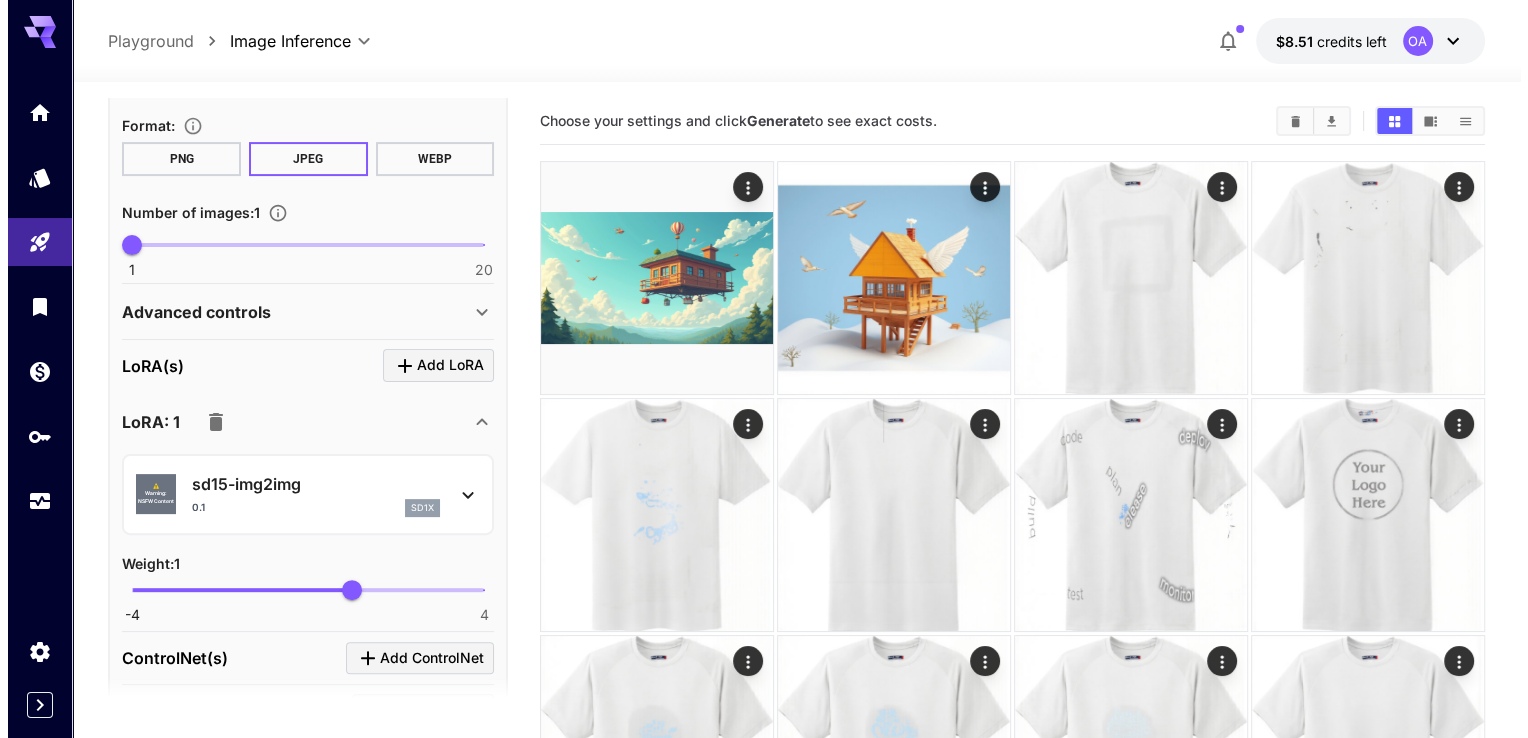 scroll, scrollTop: 600, scrollLeft: 0, axis: vertical 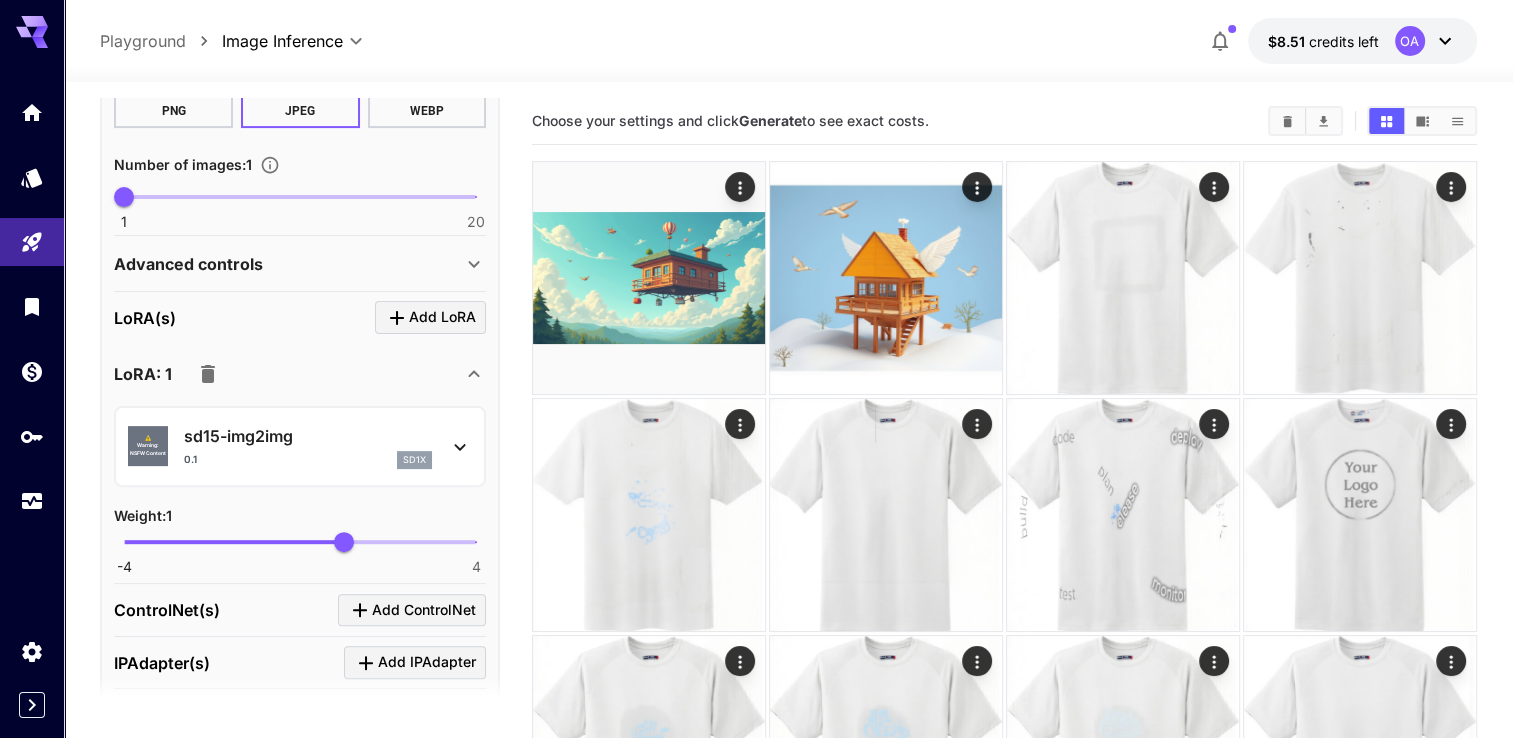 click 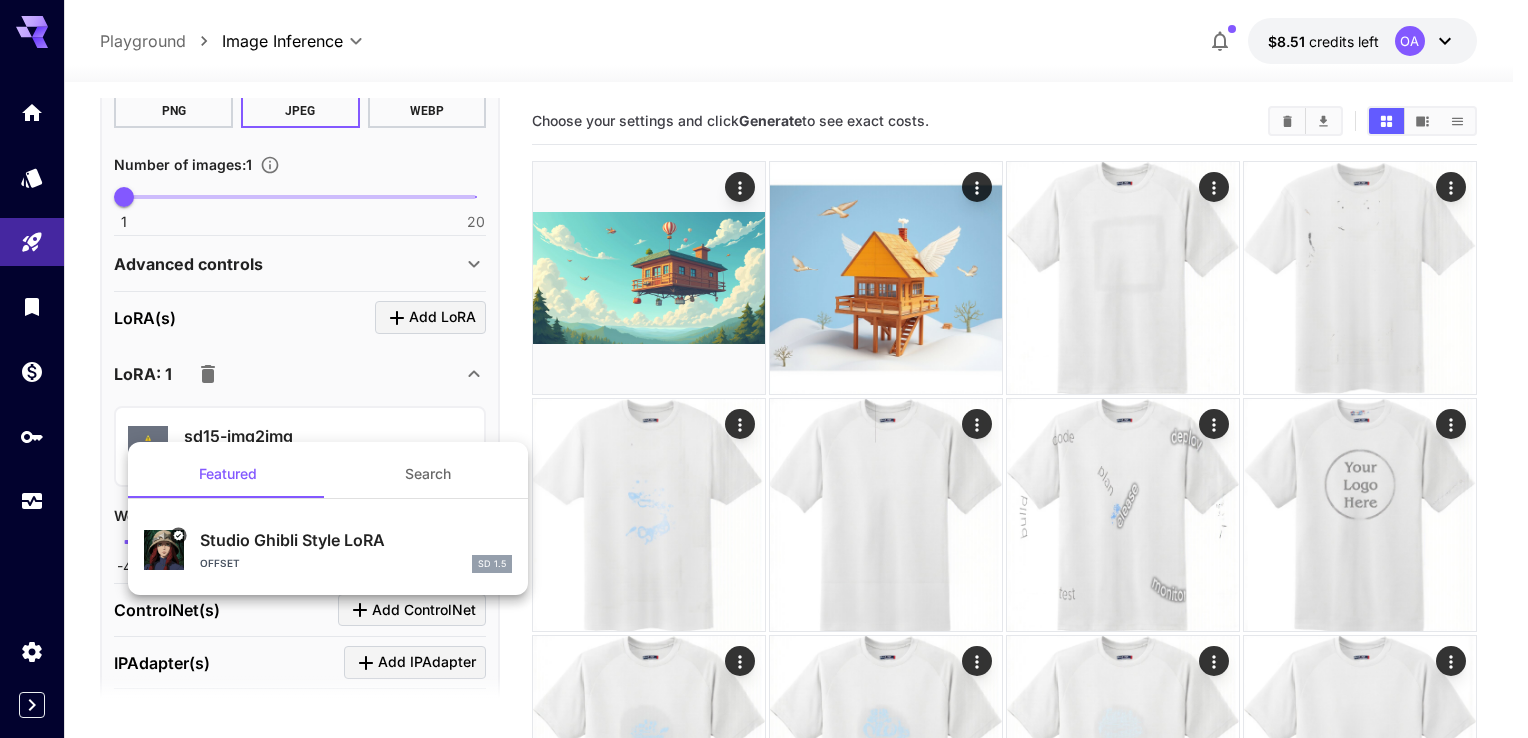 click at bounding box center [764, 369] 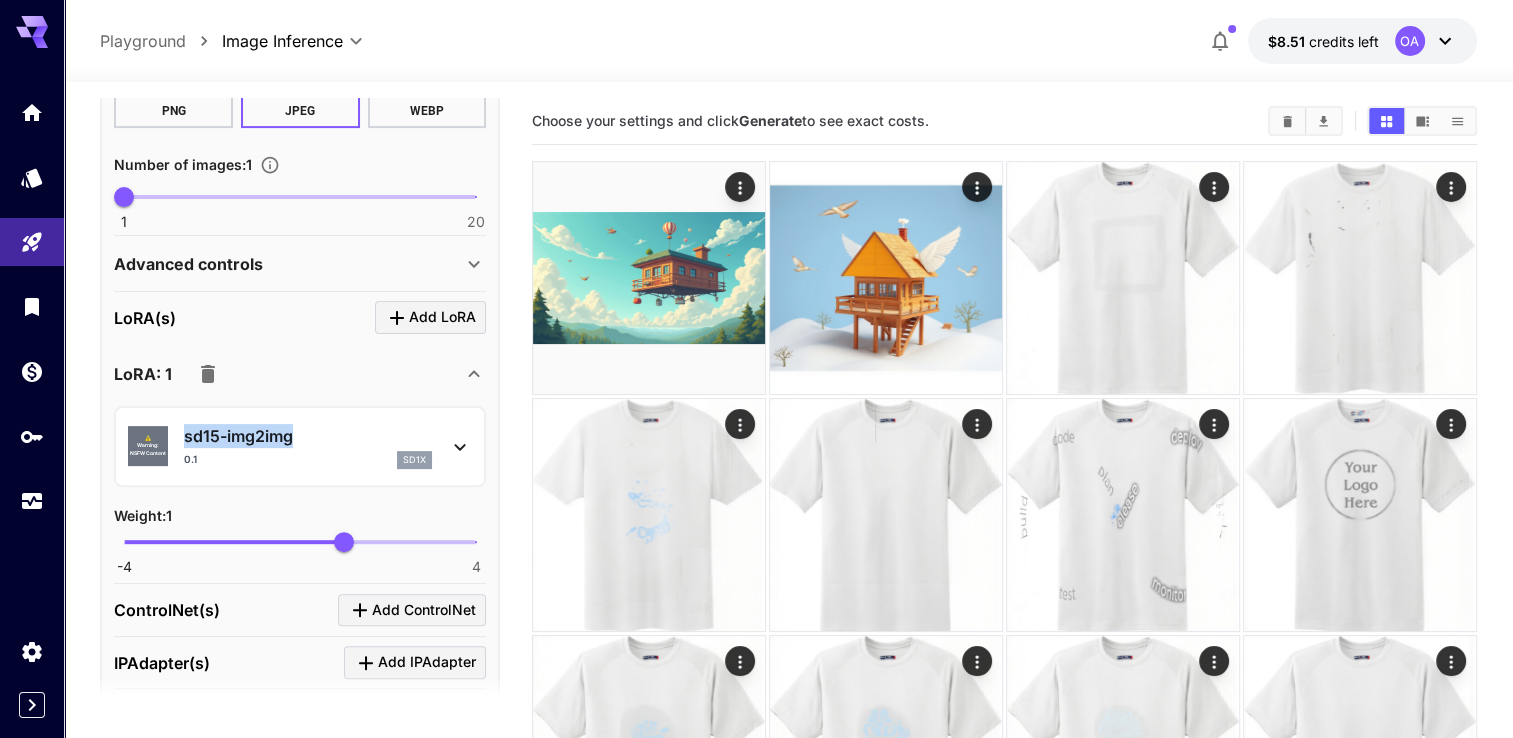 drag, startPoint x: 303, startPoint y: 437, endPoint x: 176, endPoint y: 436, distance: 127.00394 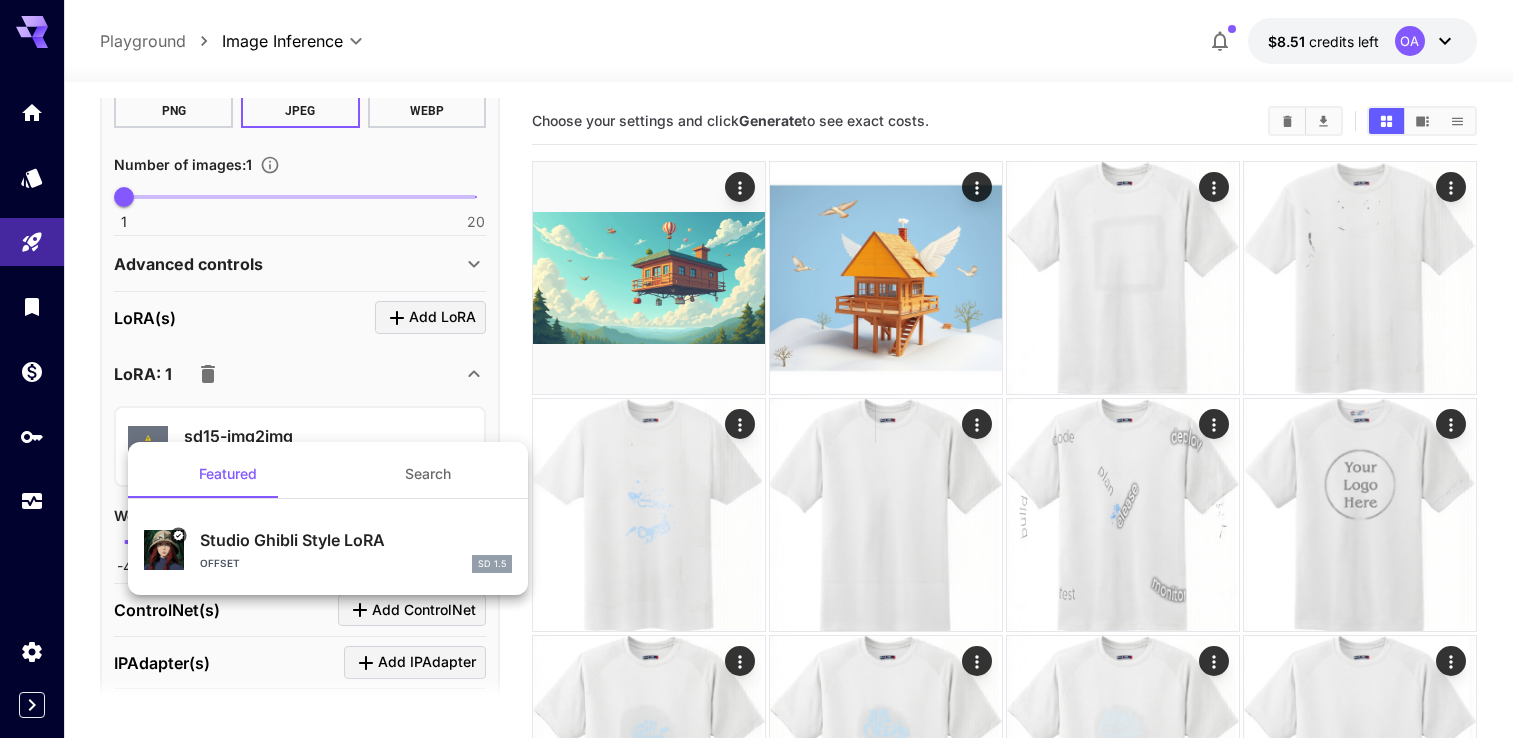 drag, startPoint x: 176, startPoint y: 436, endPoint x: 198, endPoint y: 432, distance: 22.36068 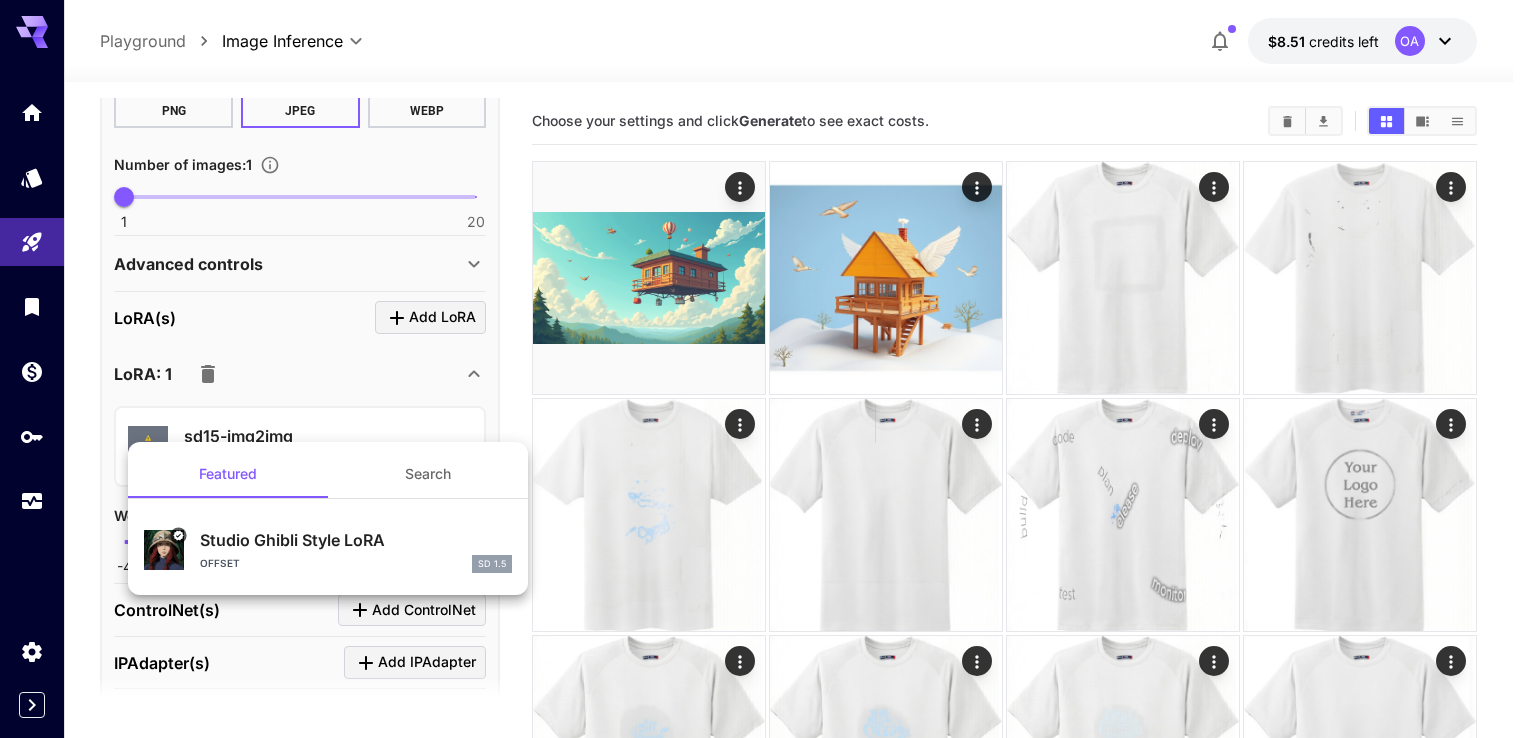 drag, startPoint x: 198, startPoint y: 432, endPoint x: 141, endPoint y: 429, distance: 57.07889 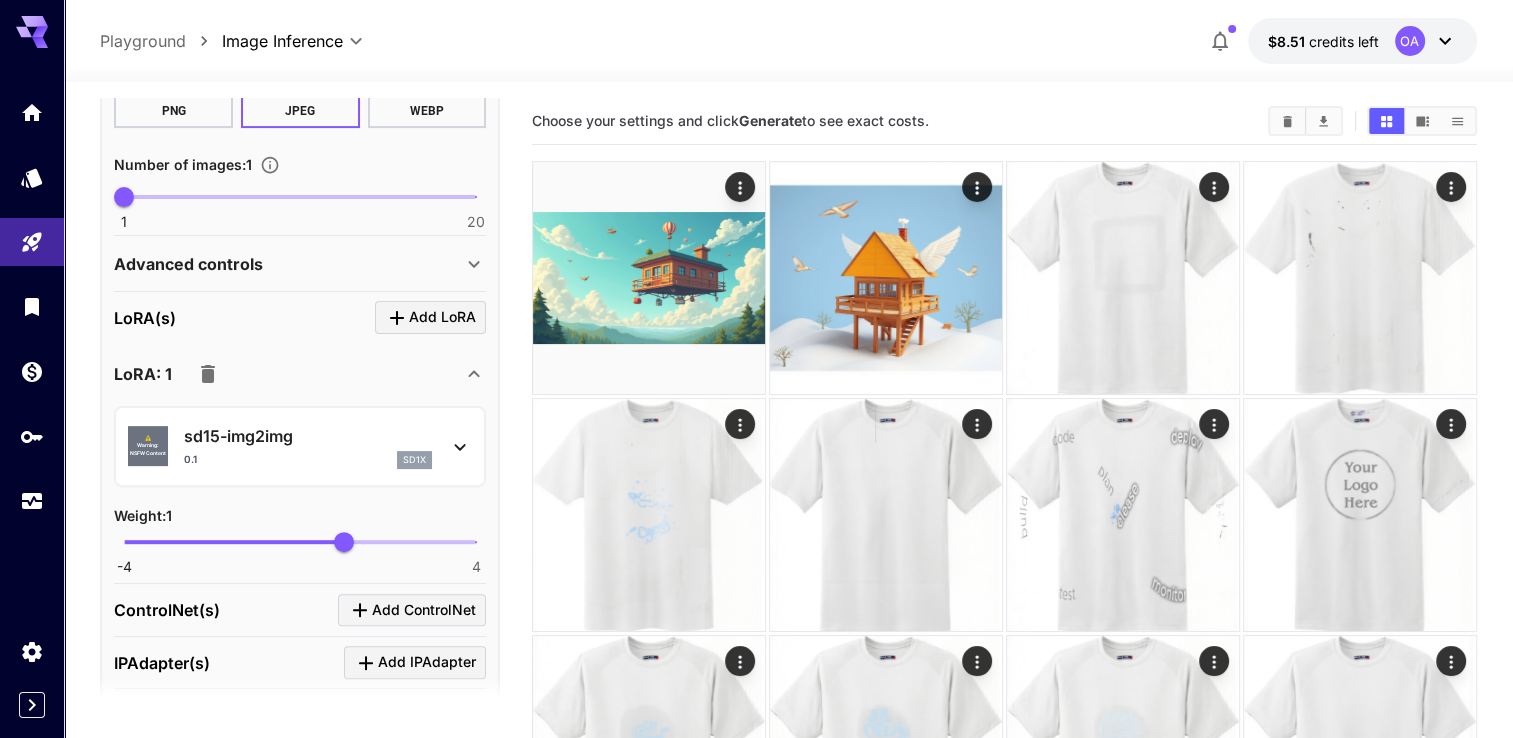 click on "⚠️ Warning: NSFW Content" at bounding box center (148, 446) 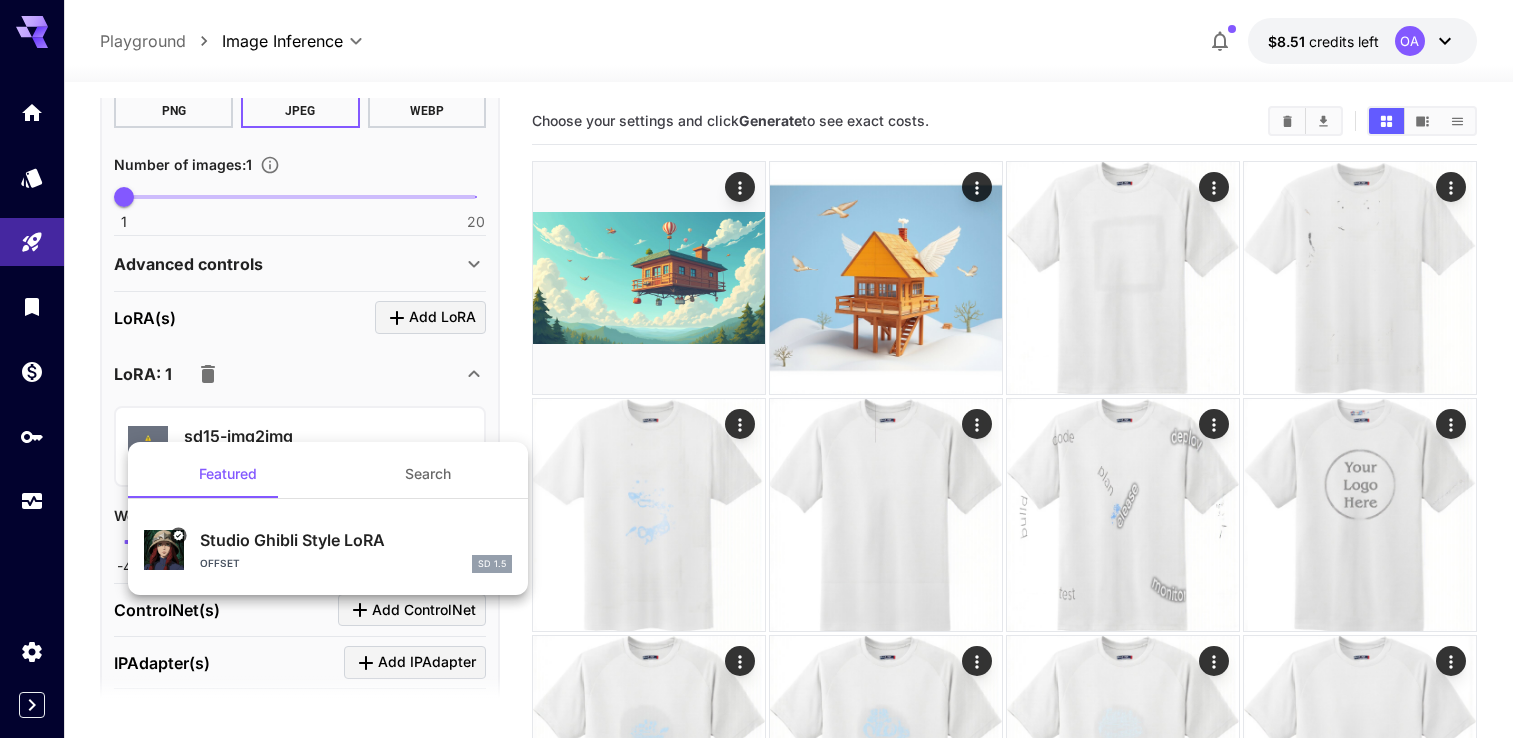 click at bounding box center [764, 369] 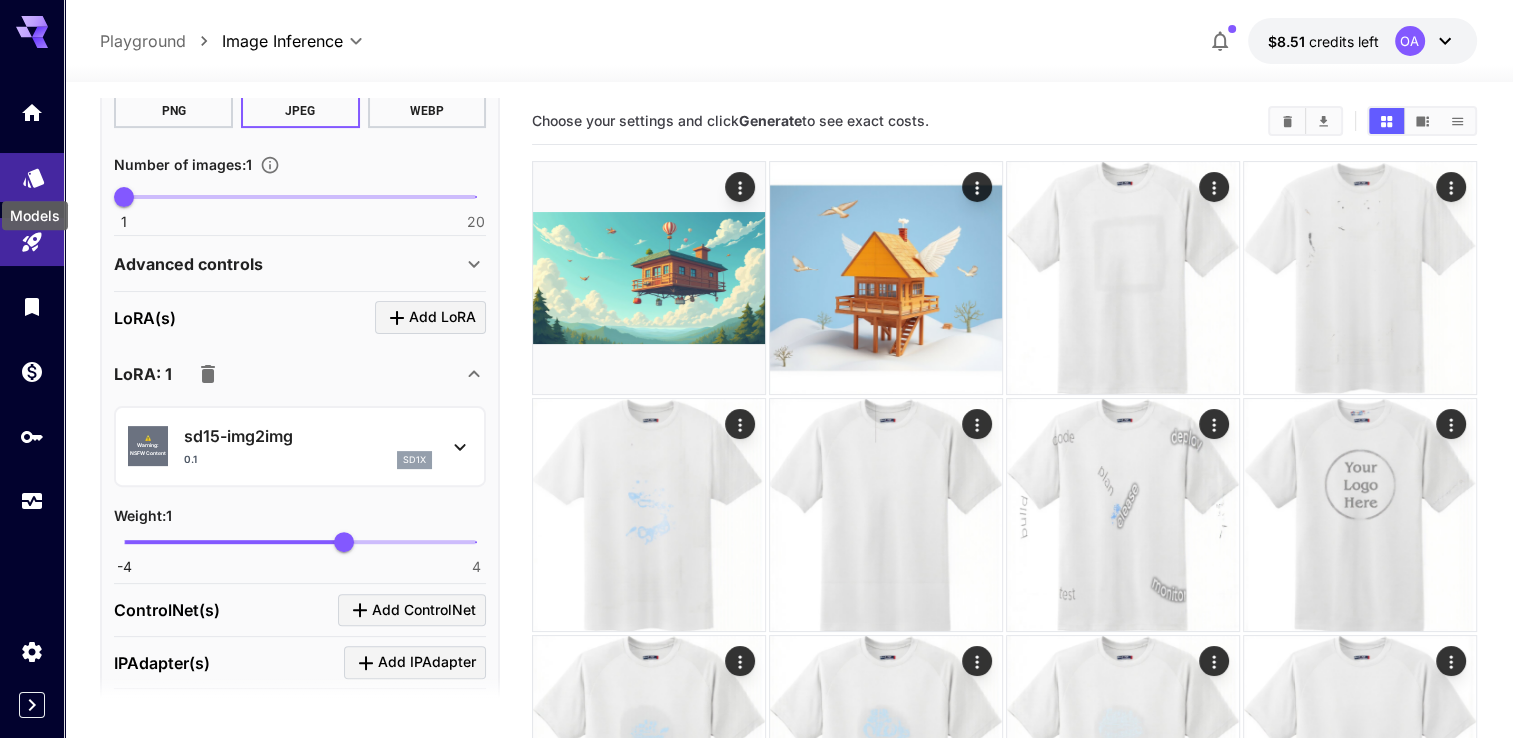 click at bounding box center [32, 177] 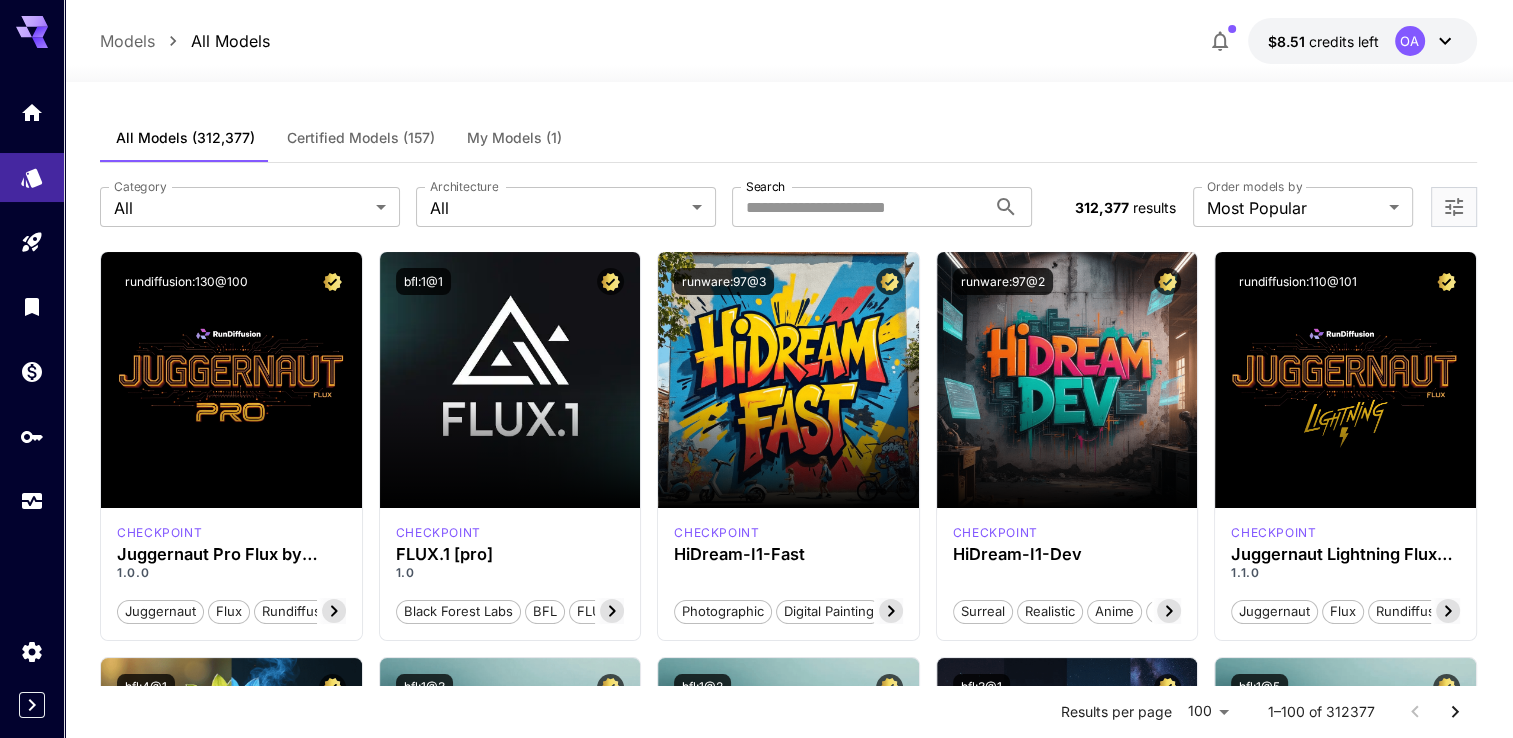 click on "My Models (1)" at bounding box center (514, 138) 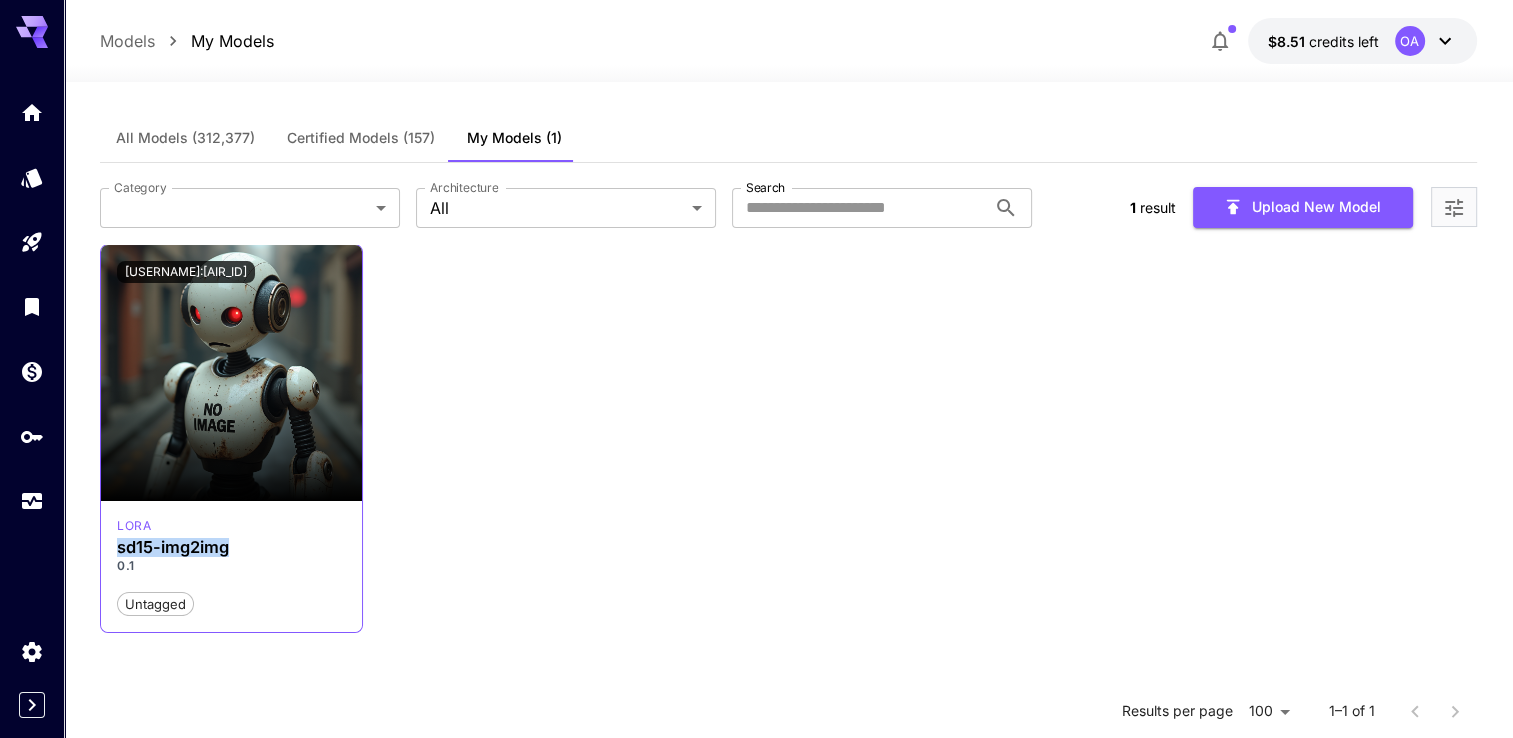 drag, startPoint x: 212, startPoint y: 551, endPoint x: 114, endPoint y: 553, distance: 98.02041 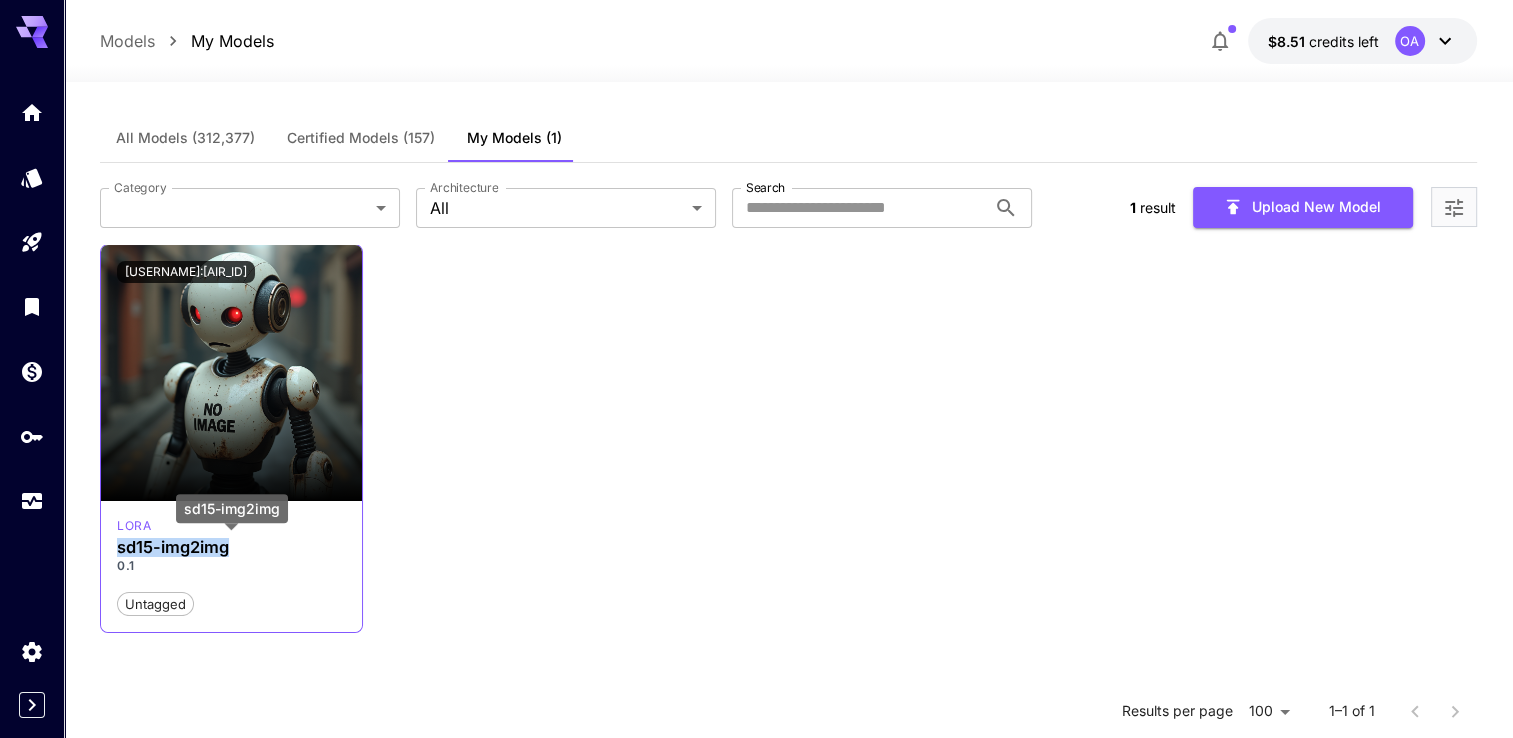 copy on "sd15-img2img" 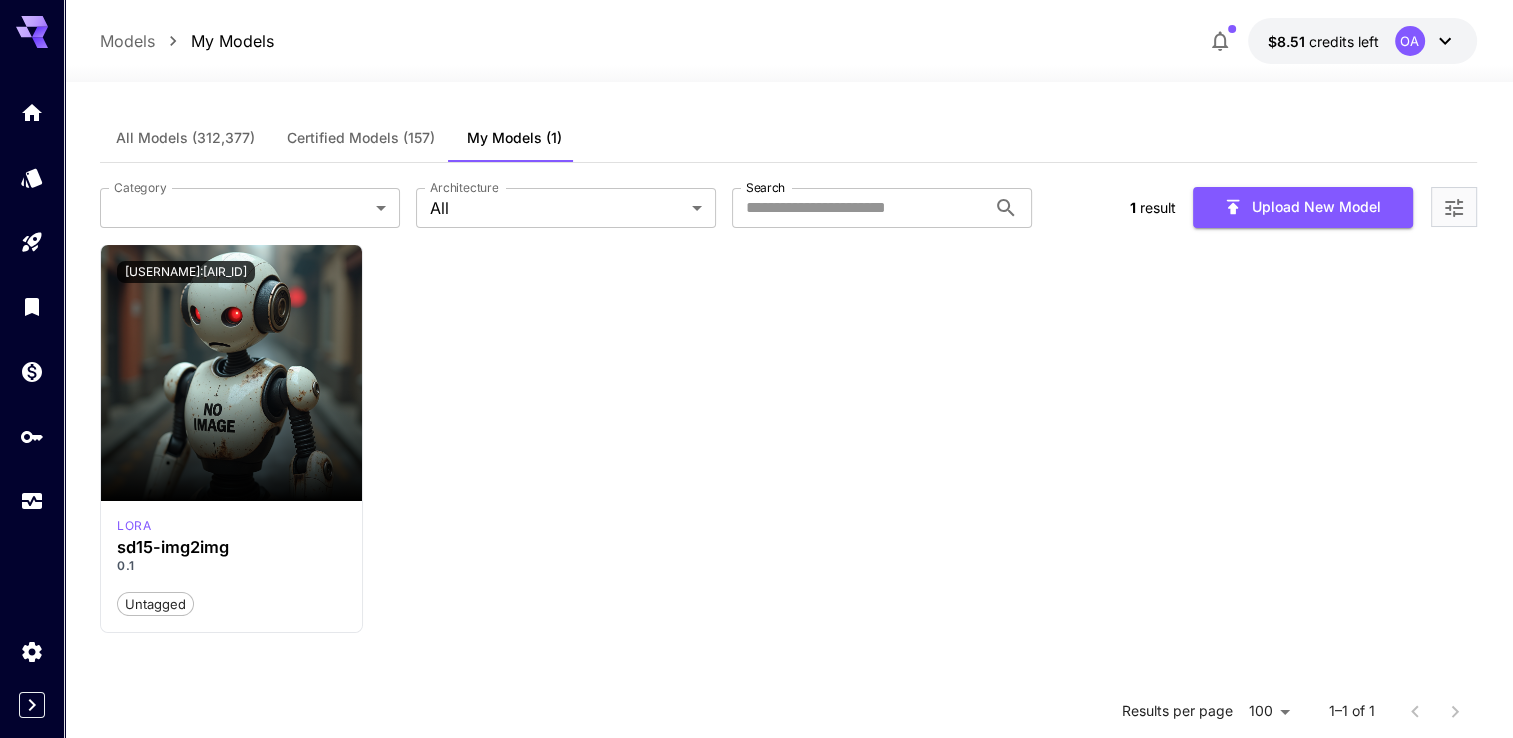 click on "Launch in Playground [USERNAME]:[AIR_ID] lora sd15-img2img 0.1 Untagged" at bounding box center (788, 439) 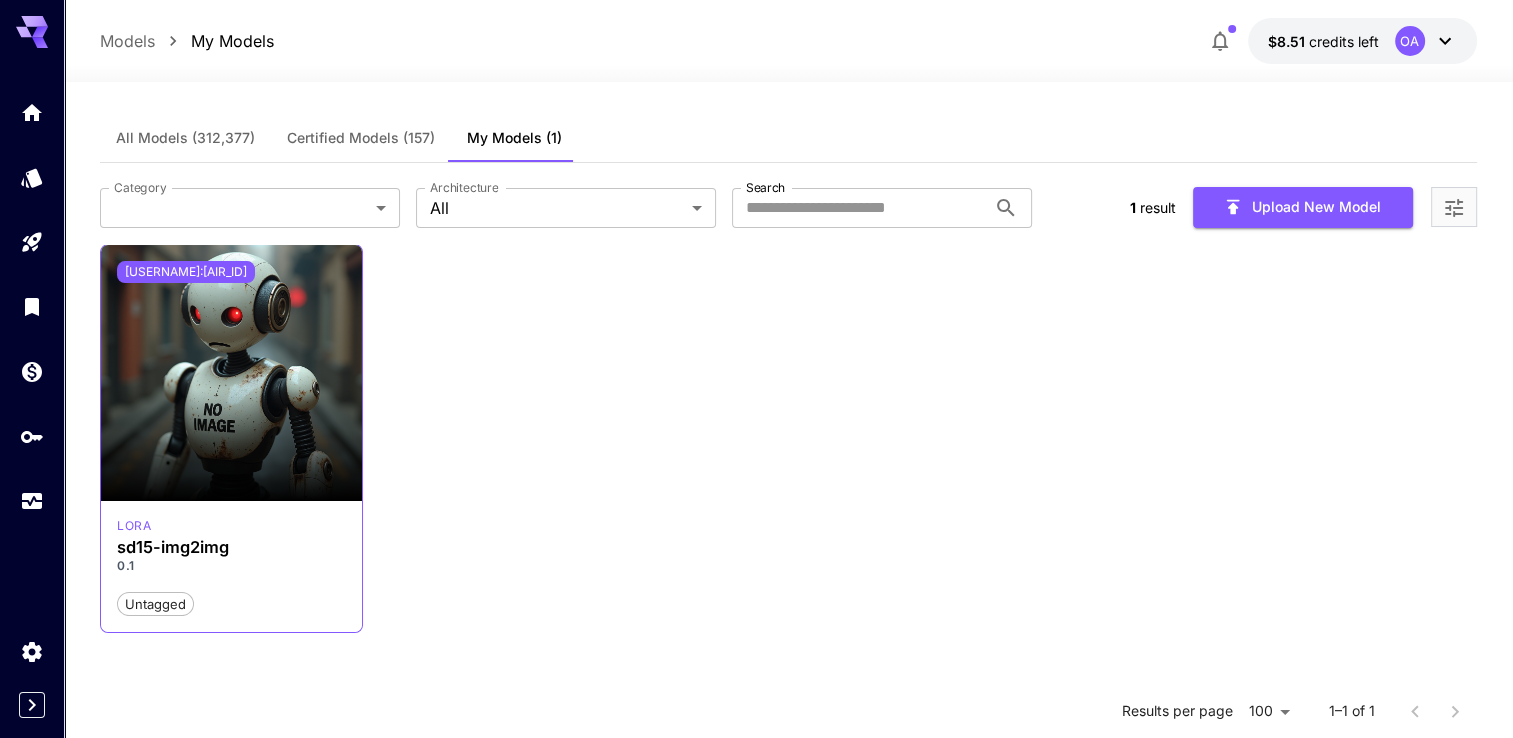 click on "[USERNAME]:[AIR_ID]" at bounding box center [186, 272] 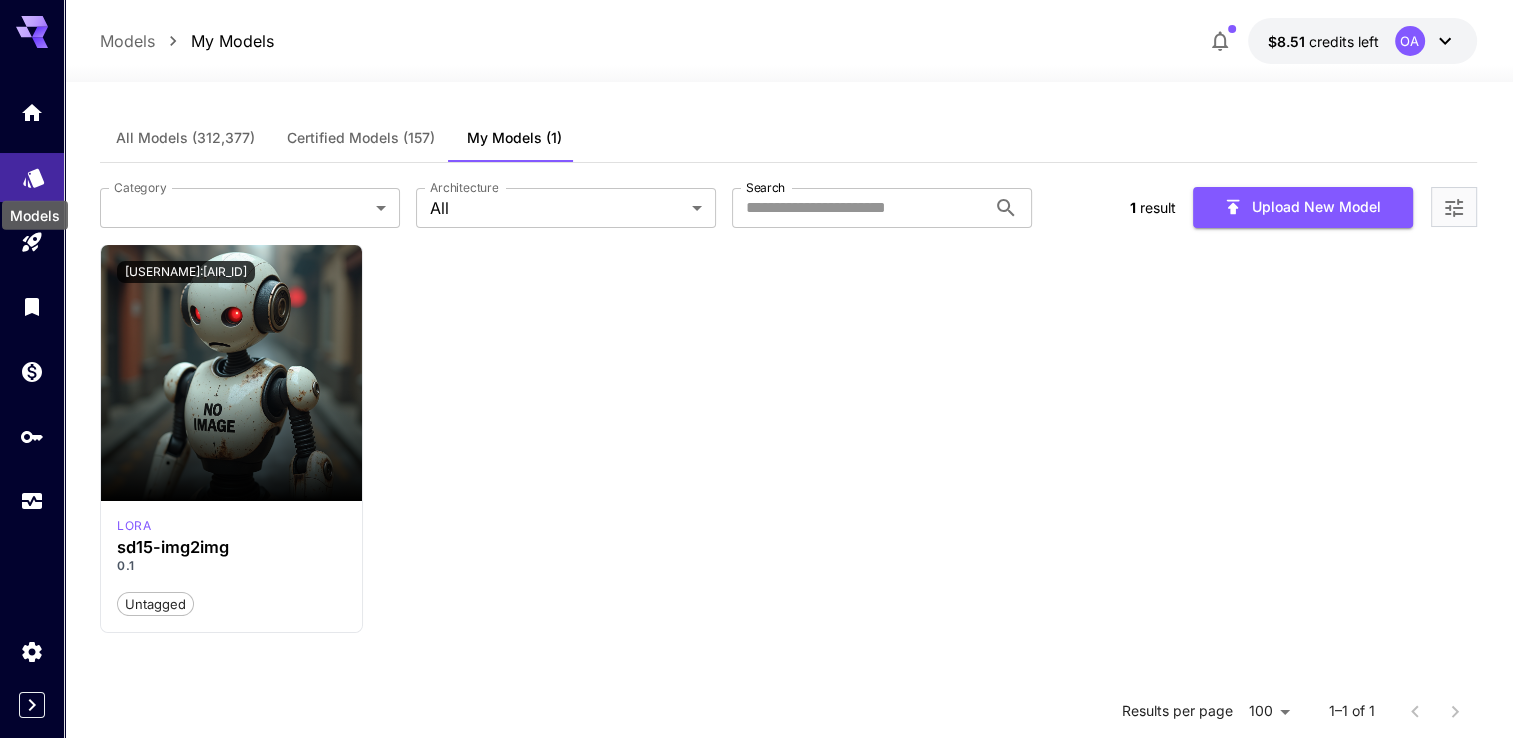 click 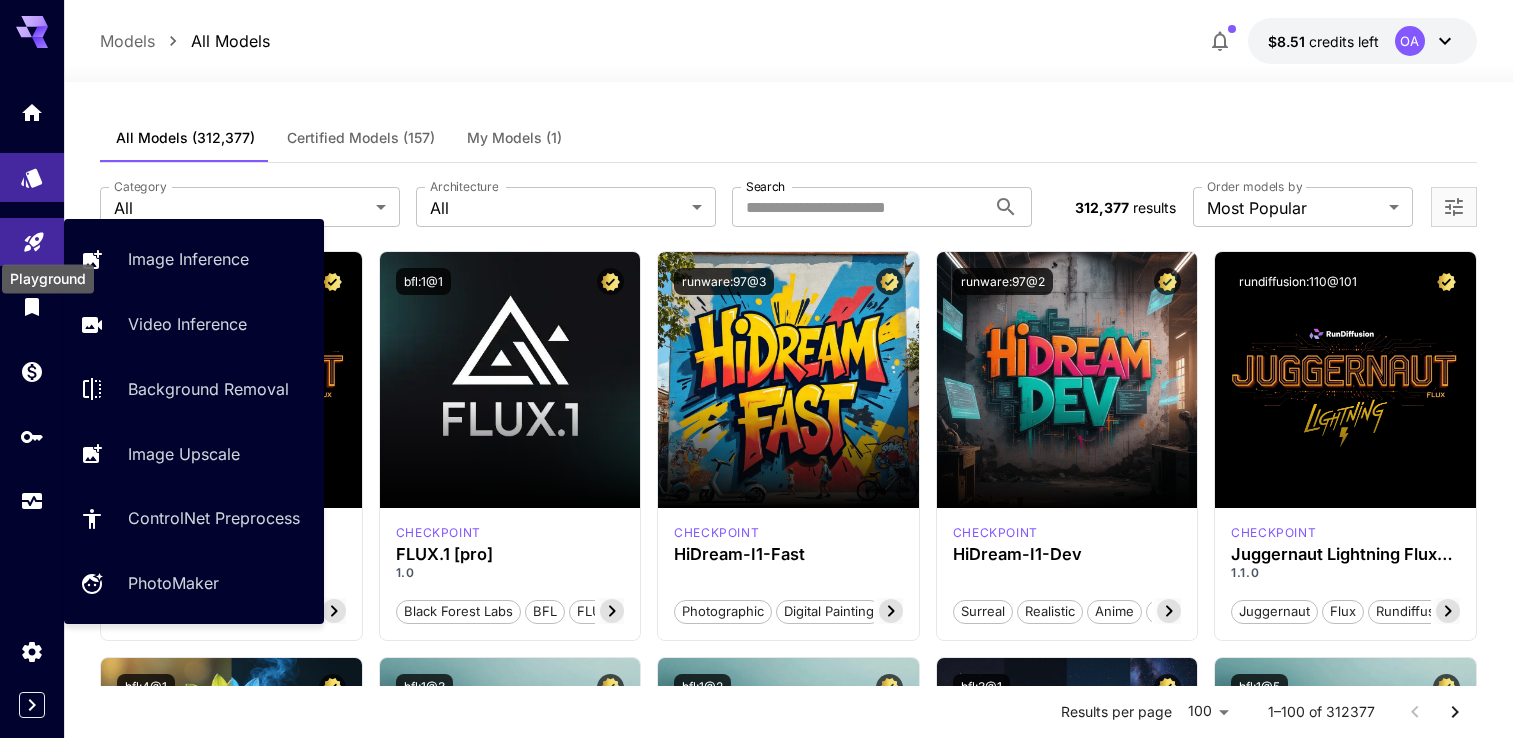 click 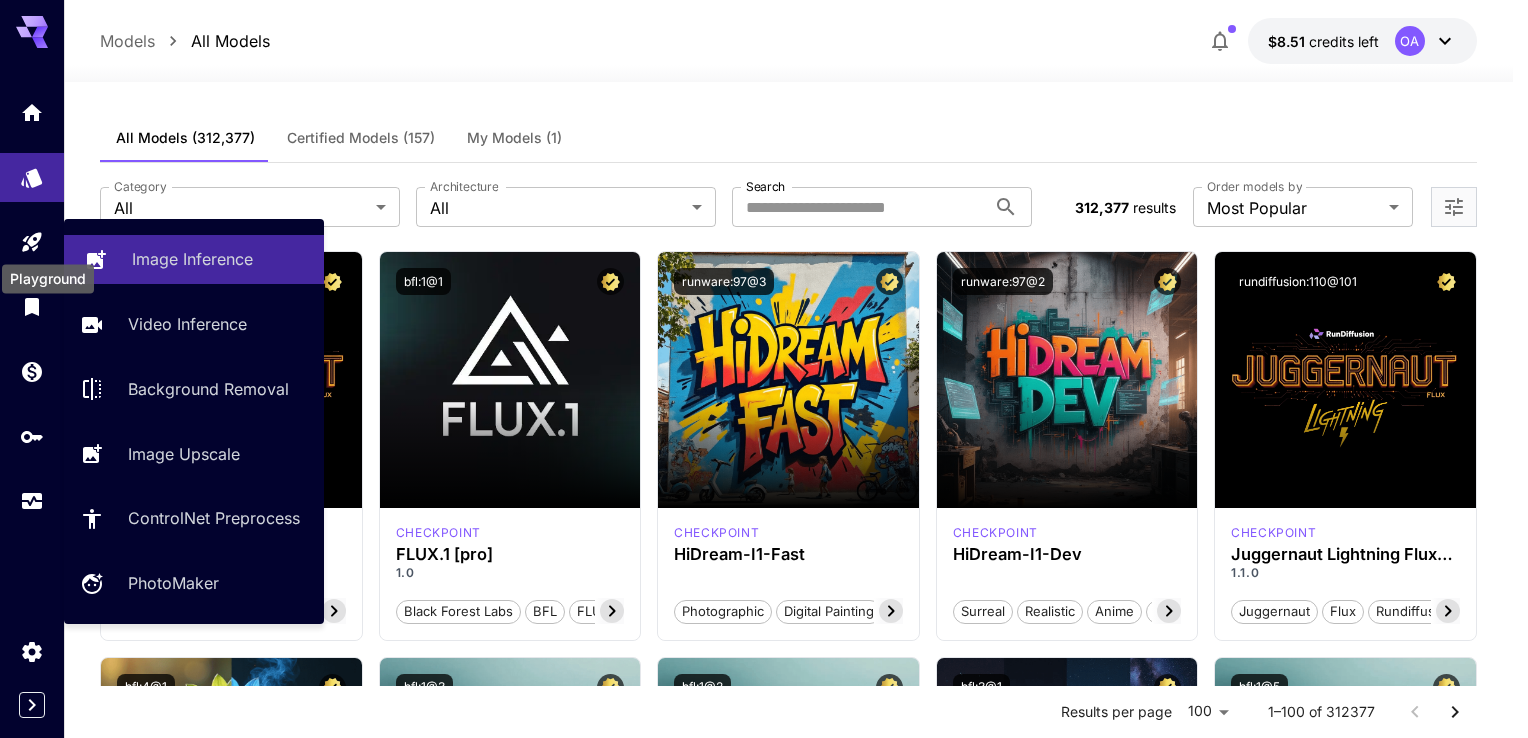 click on "Image Inference" at bounding box center (192, 259) 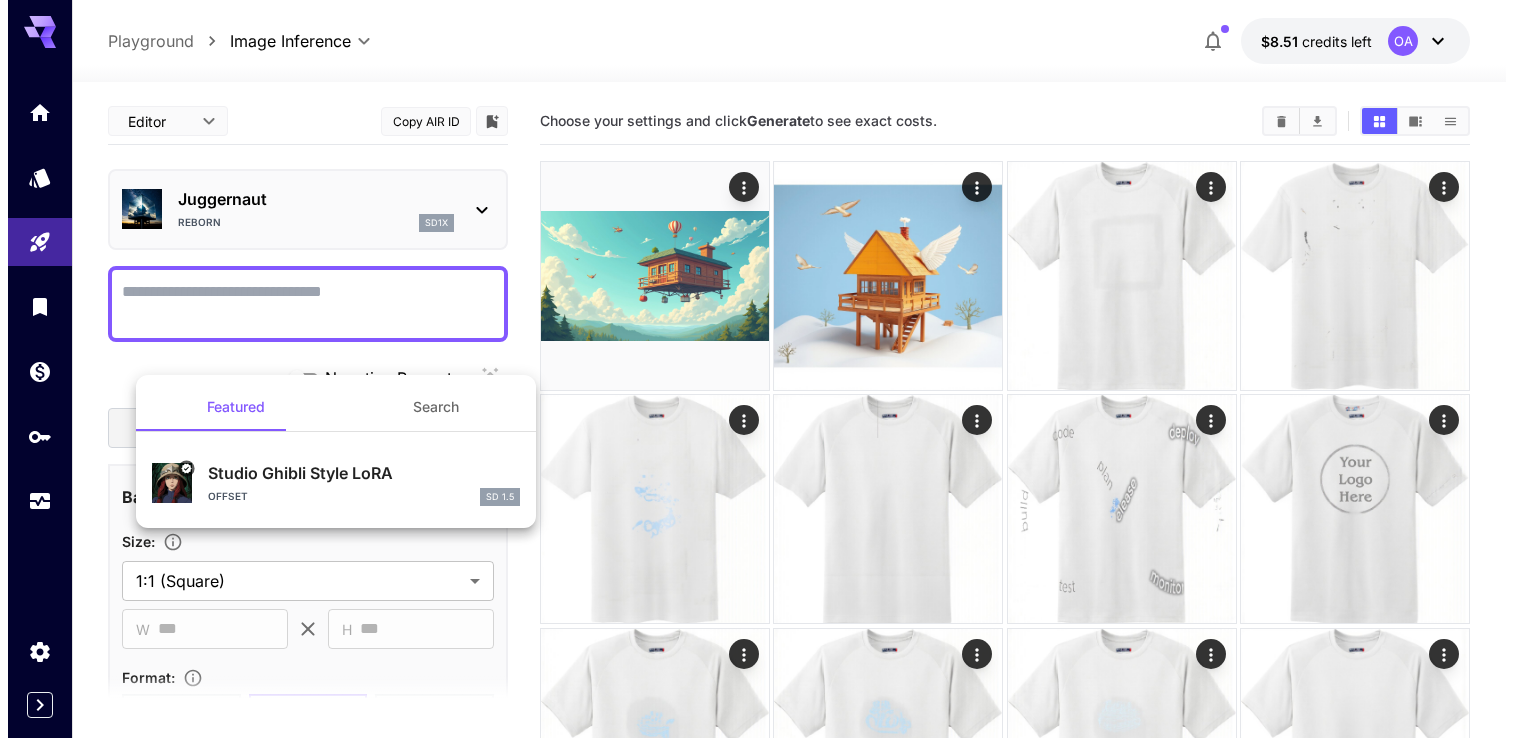 scroll, scrollTop: 0, scrollLeft: 0, axis: both 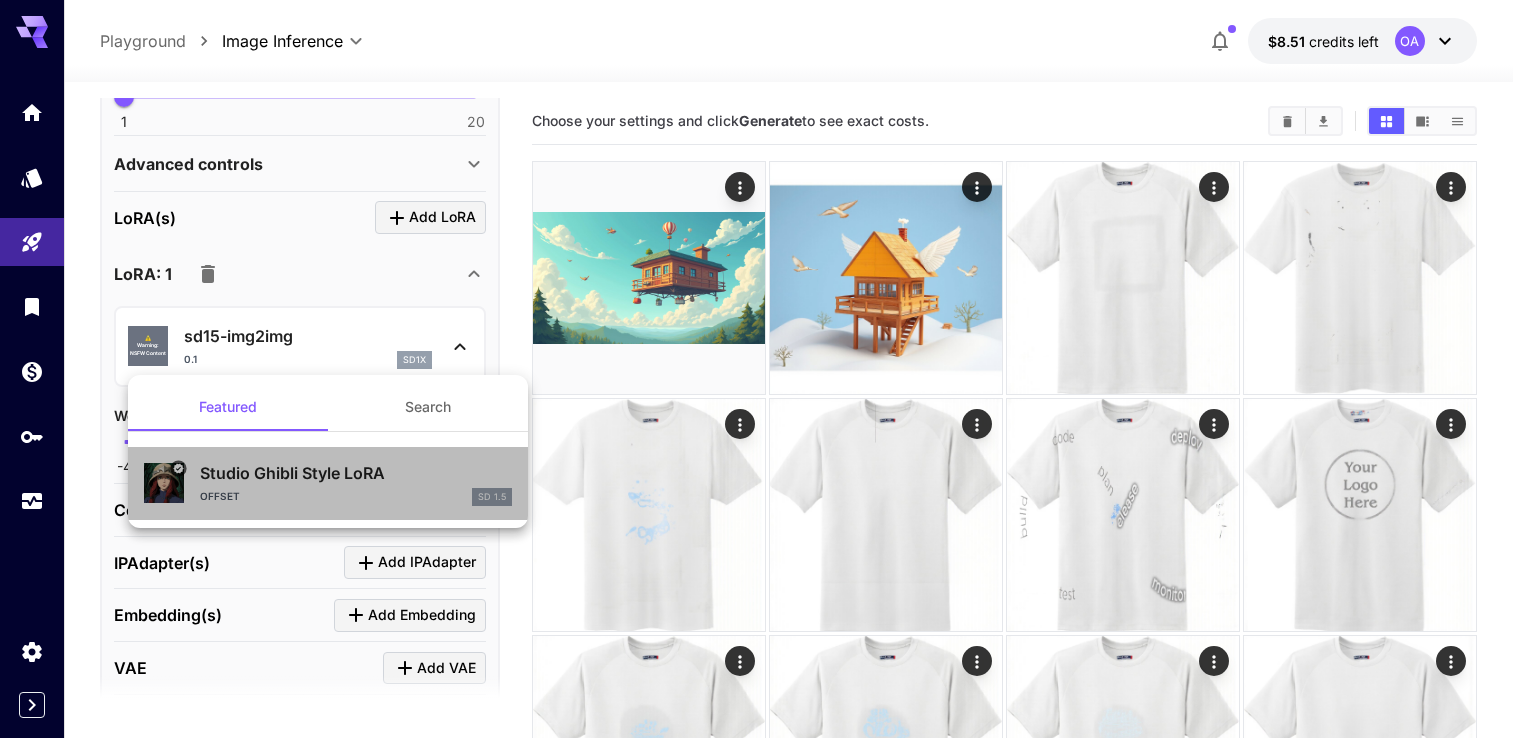 click on "offset SD 1.5" at bounding box center [356, 497] 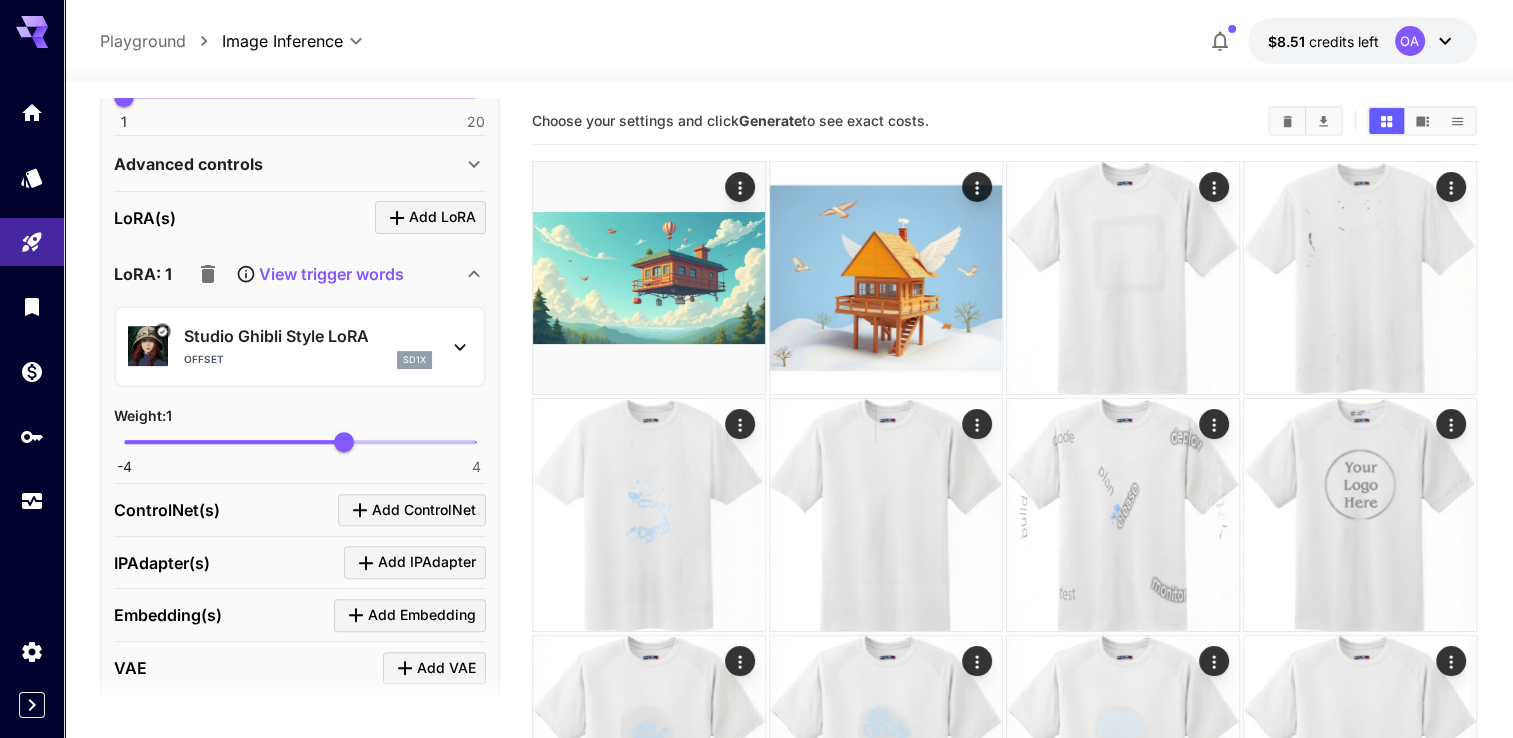 click 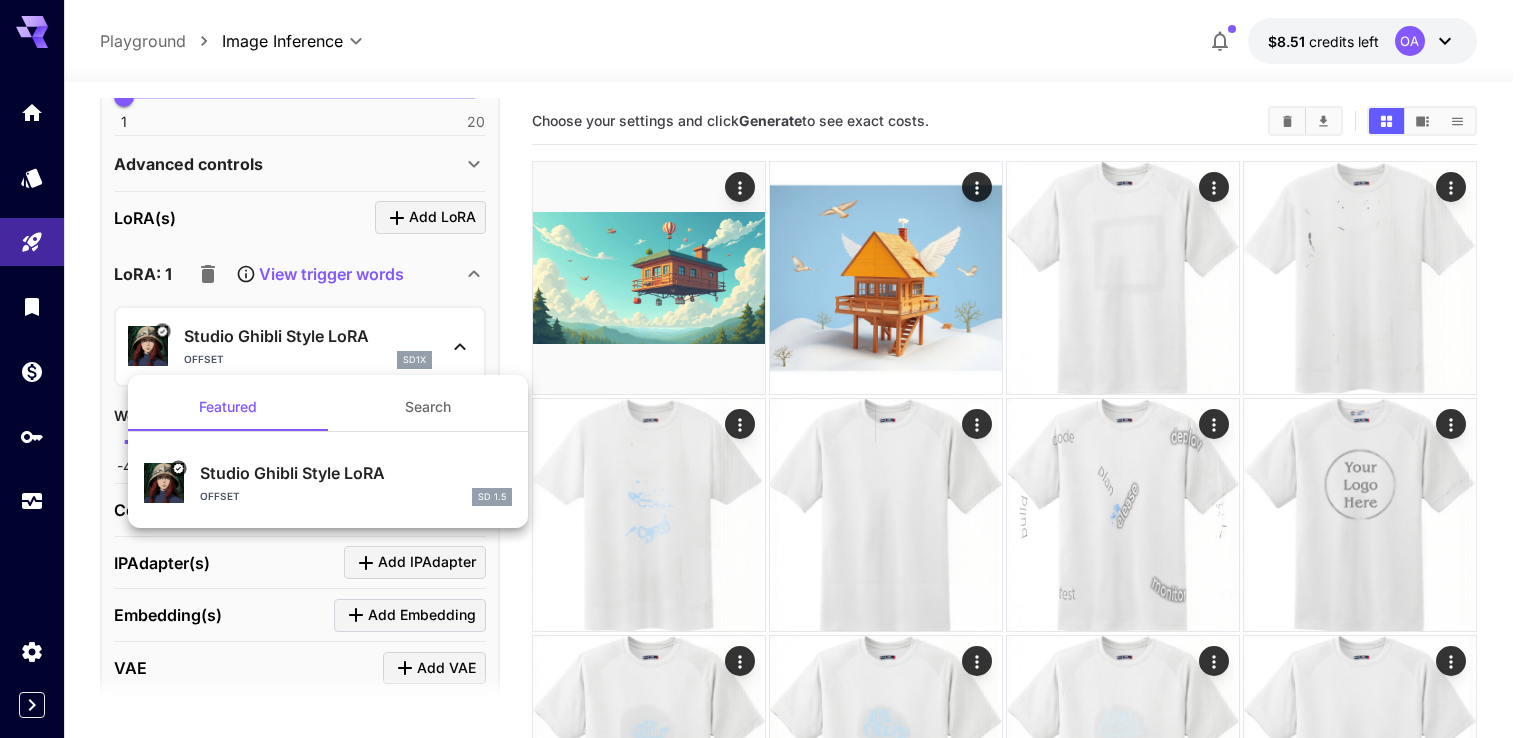 click on "Search" at bounding box center [428, 407] 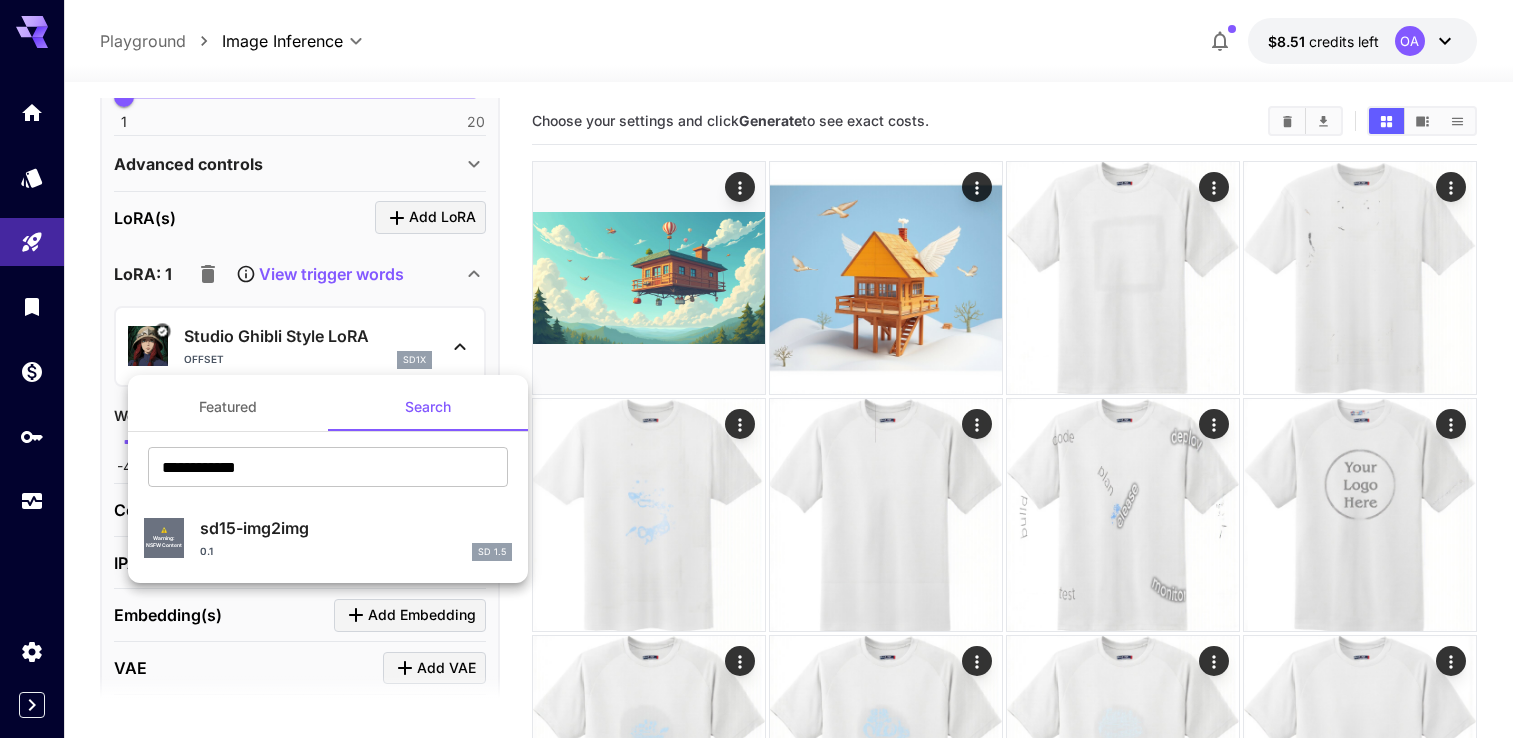 drag, startPoint x: 359, startPoint y: 464, endPoint x: 109, endPoint y: 428, distance: 252.5787 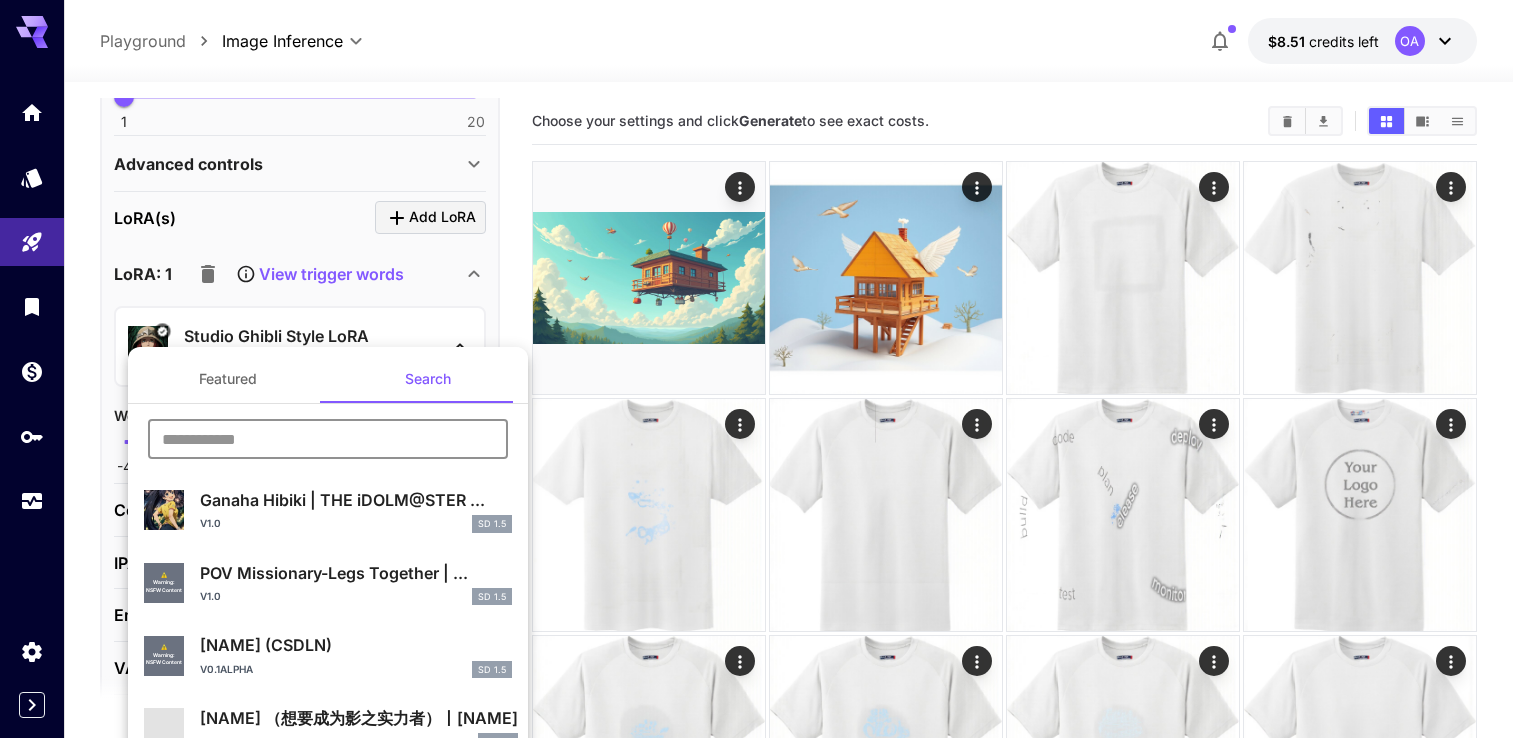 paste on "**********" 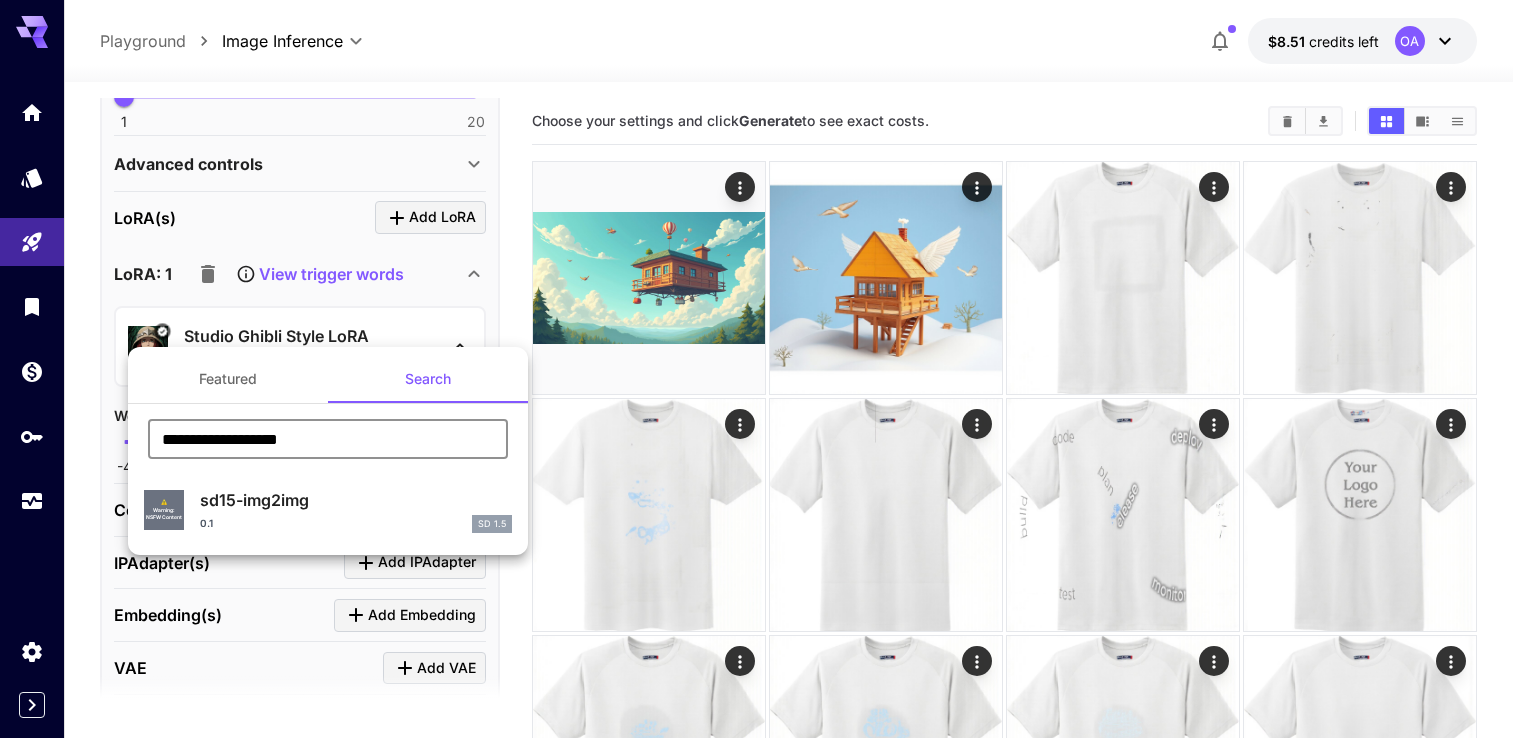 type on "**********" 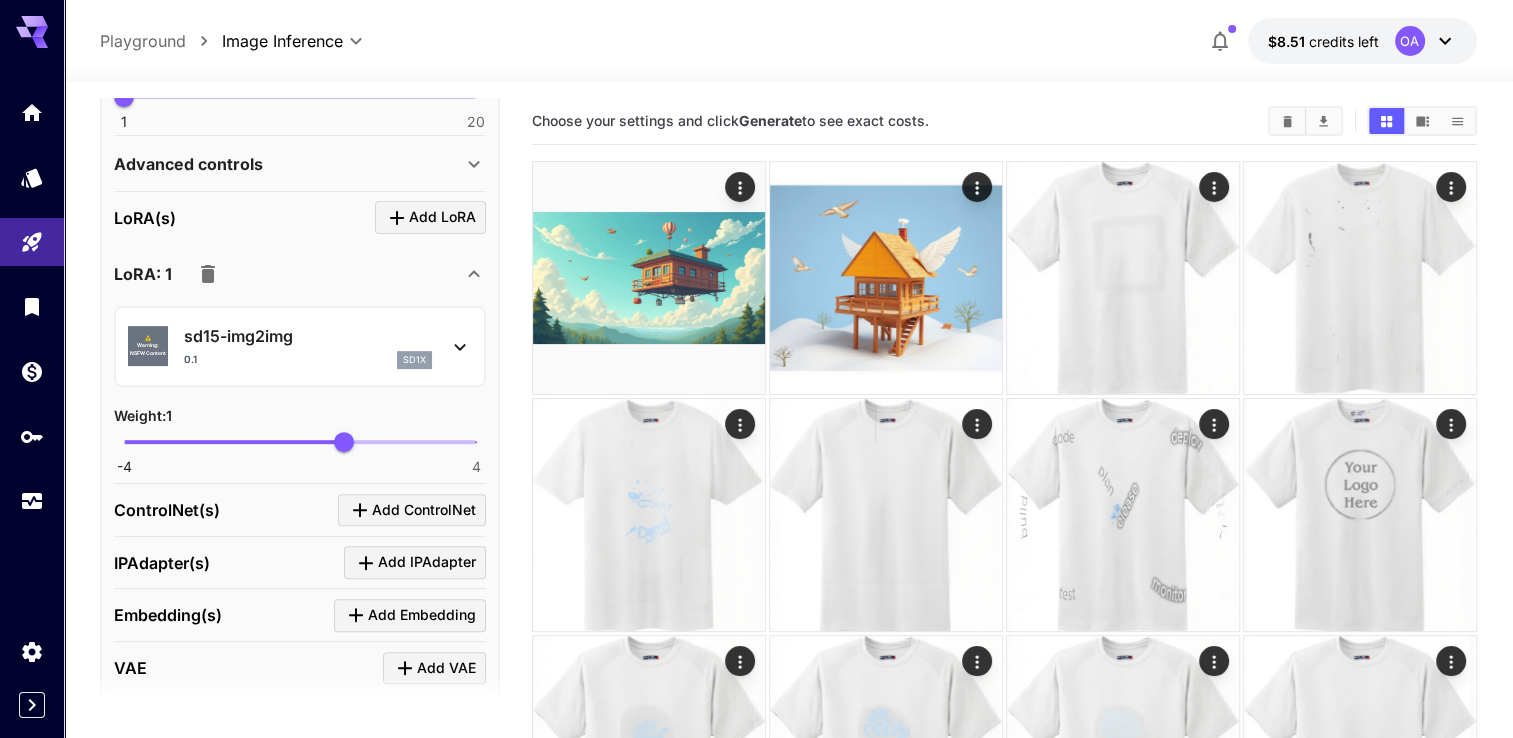 click 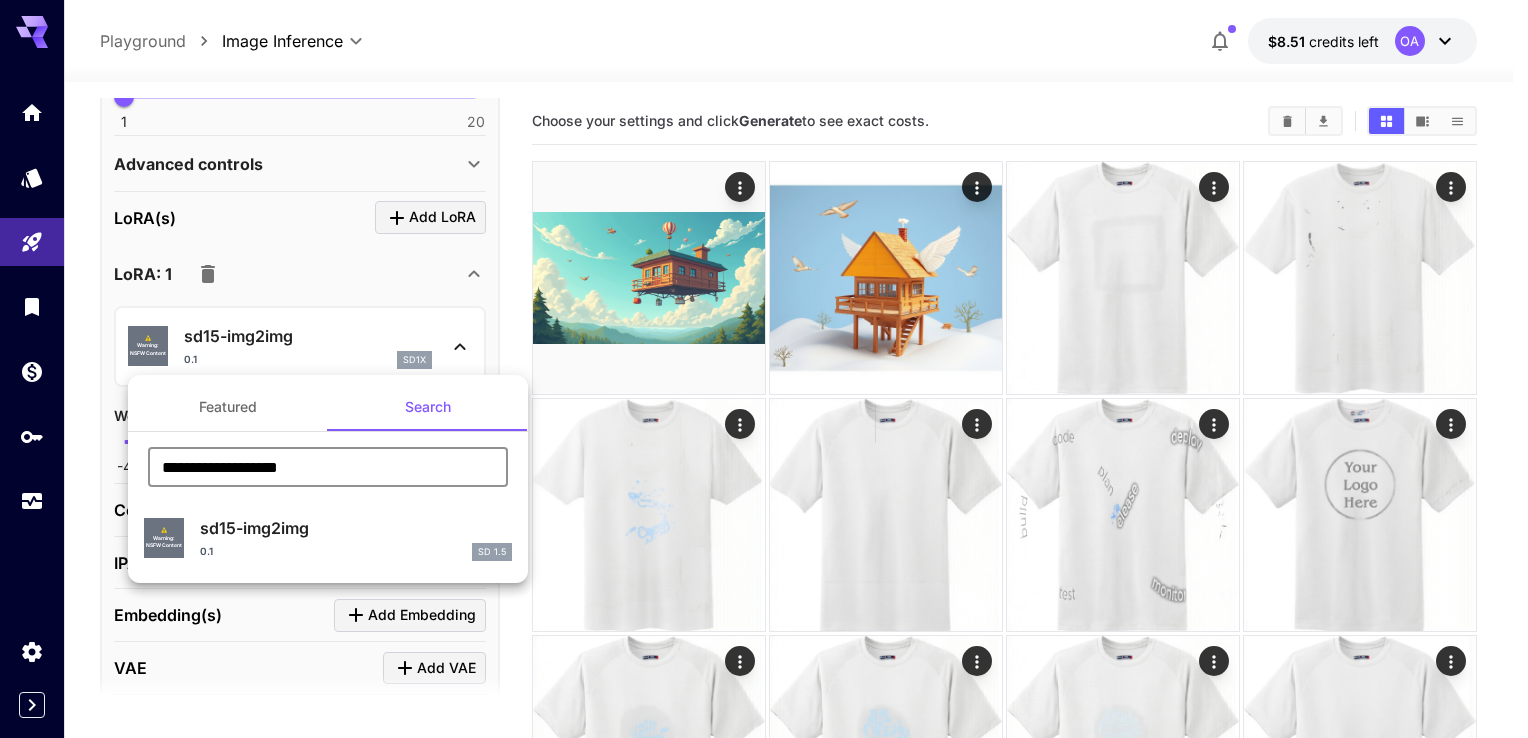 drag, startPoint x: 381, startPoint y: 454, endPoint x: 84, endPoint y: 461, distance: 297.0825 